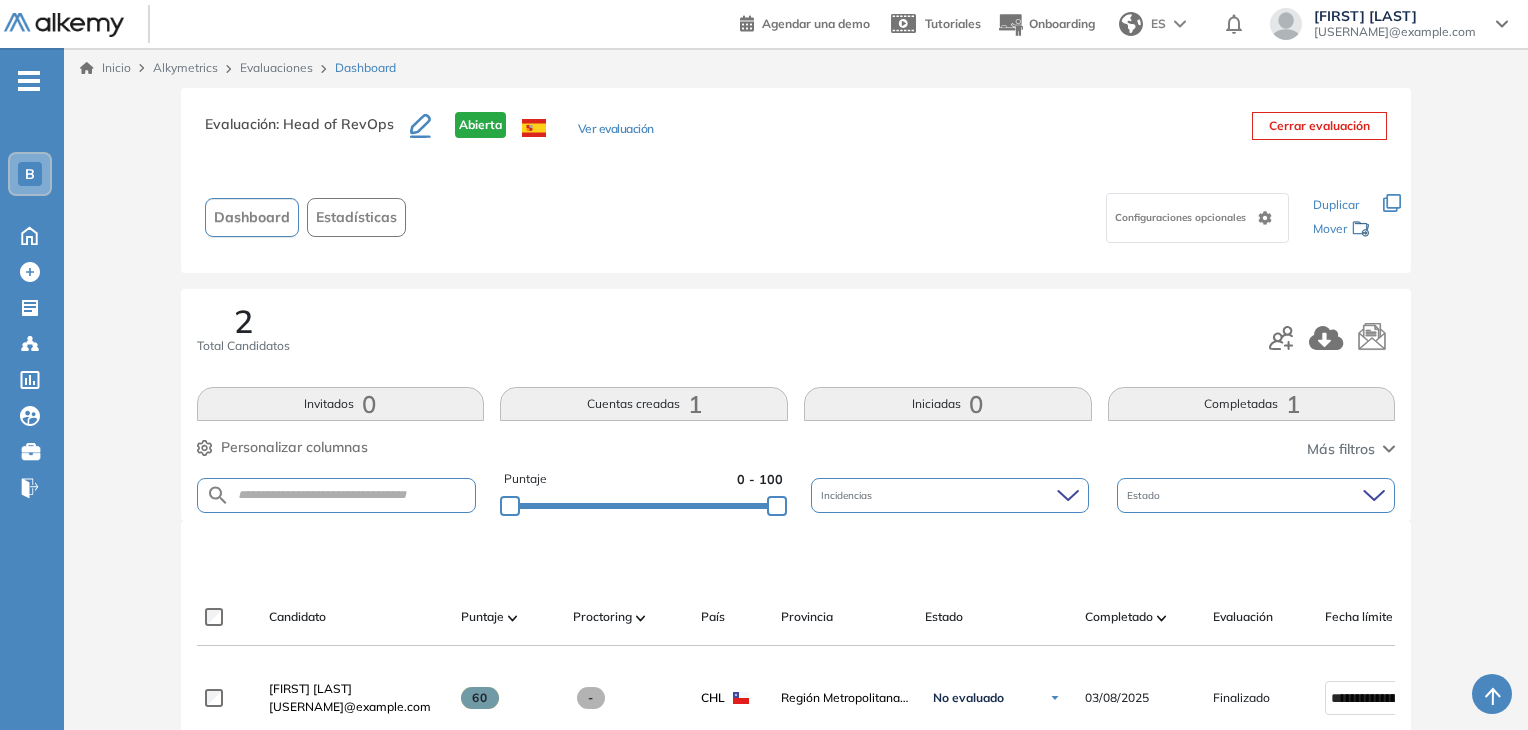 scroll, scrollTop: 284, scrollLeft: 0, axis: vertical 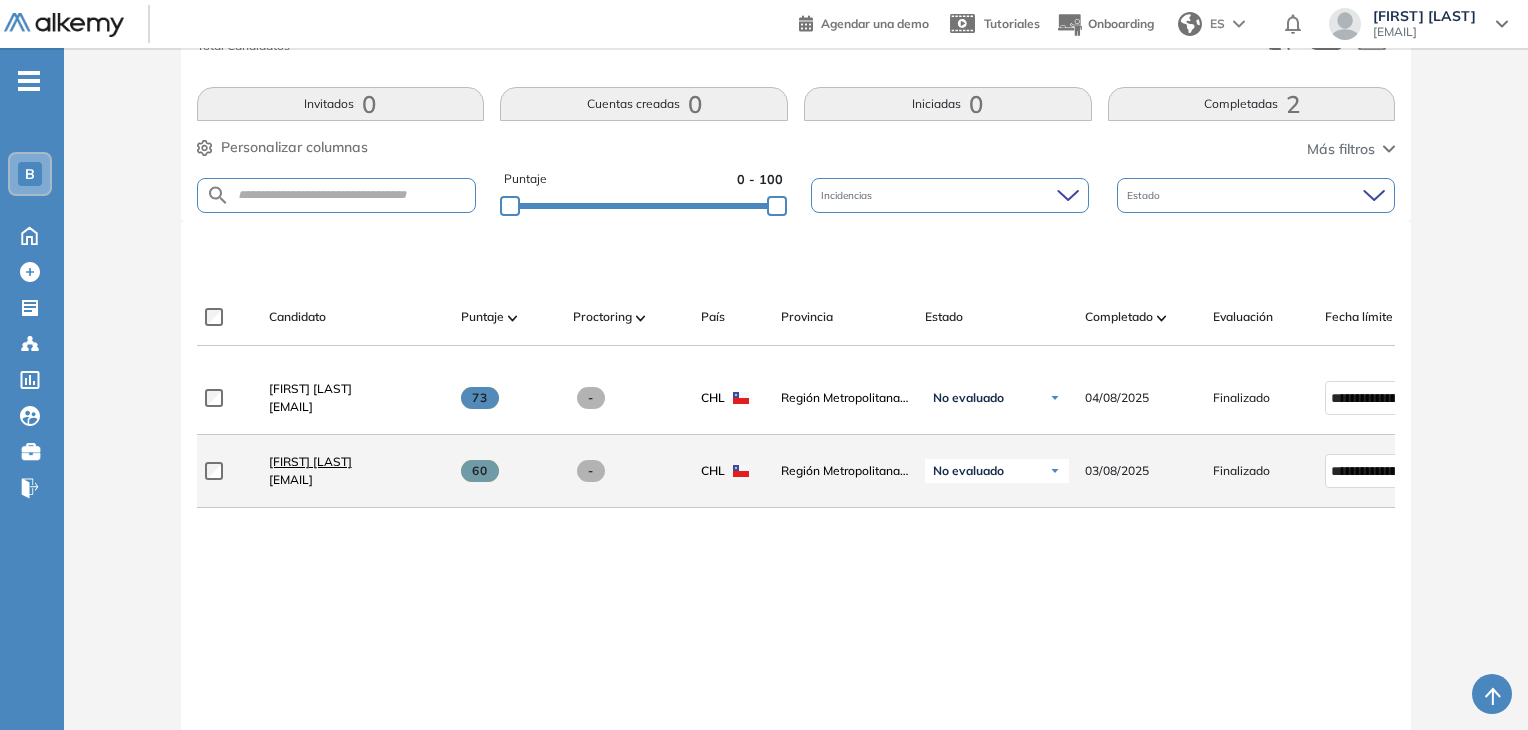 click on "[FIRST] [LAST]" at bounding box center [310, 461] 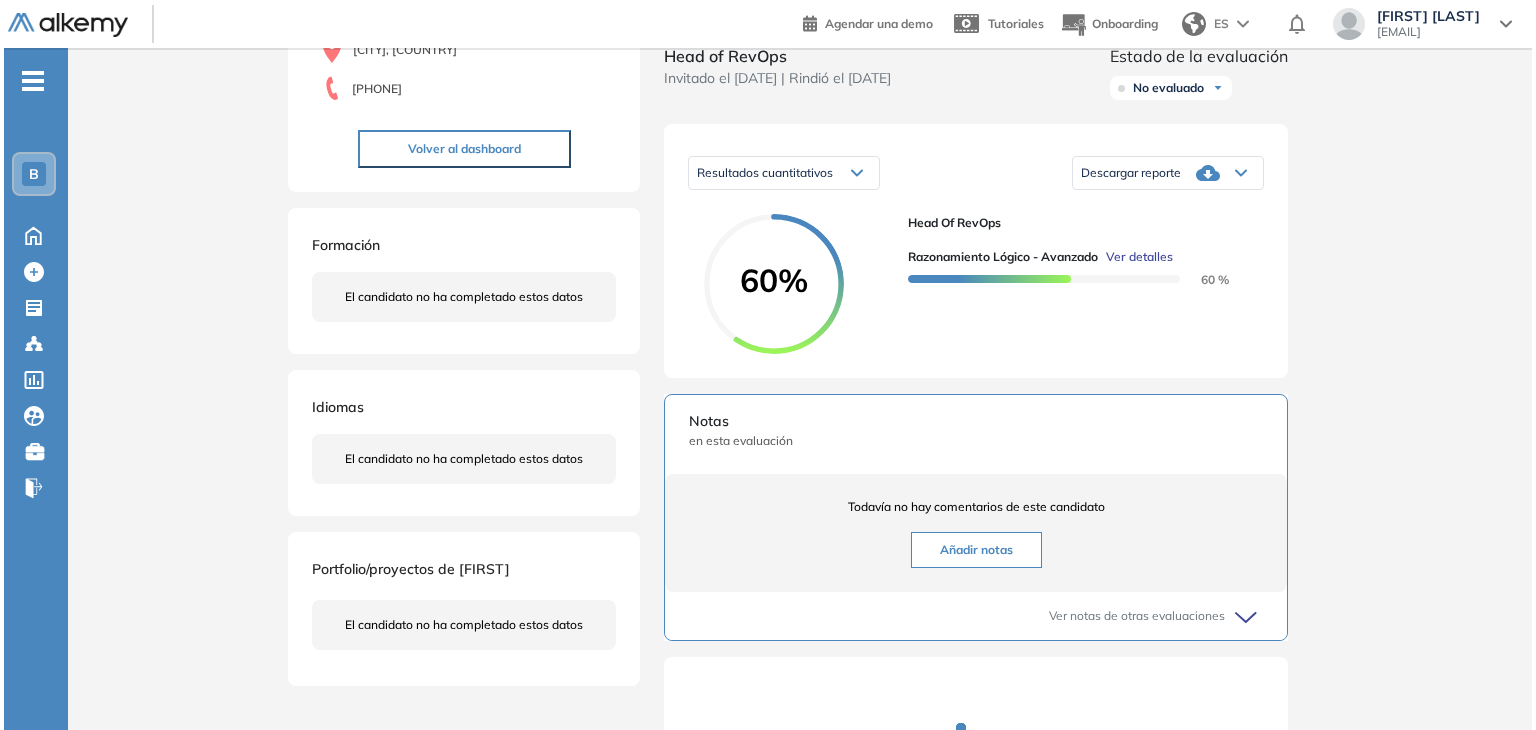 scroll, scrollTop: 200, scrollLeft: 0, axis: vertical 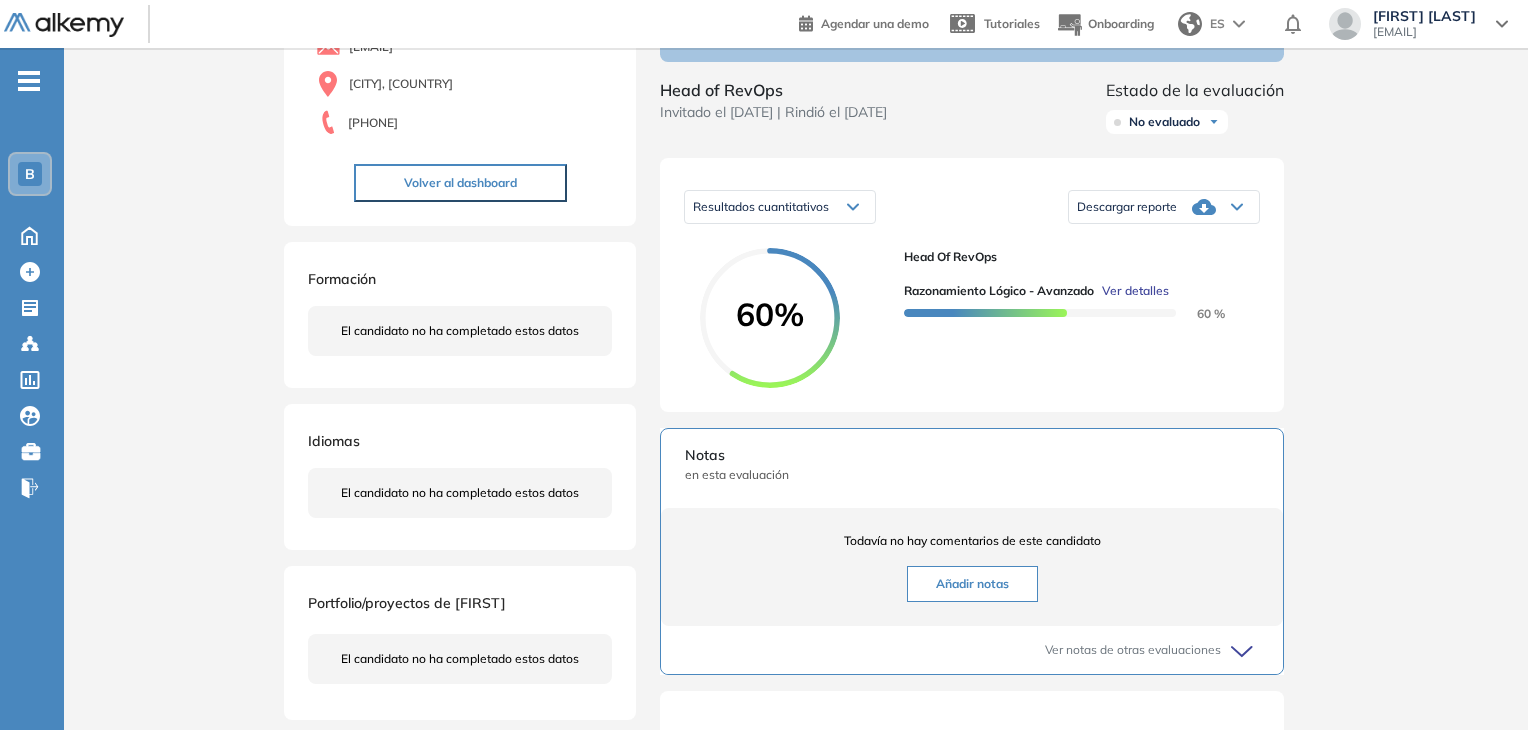click on "Ver detalles" at bounding box center [1135, 291] 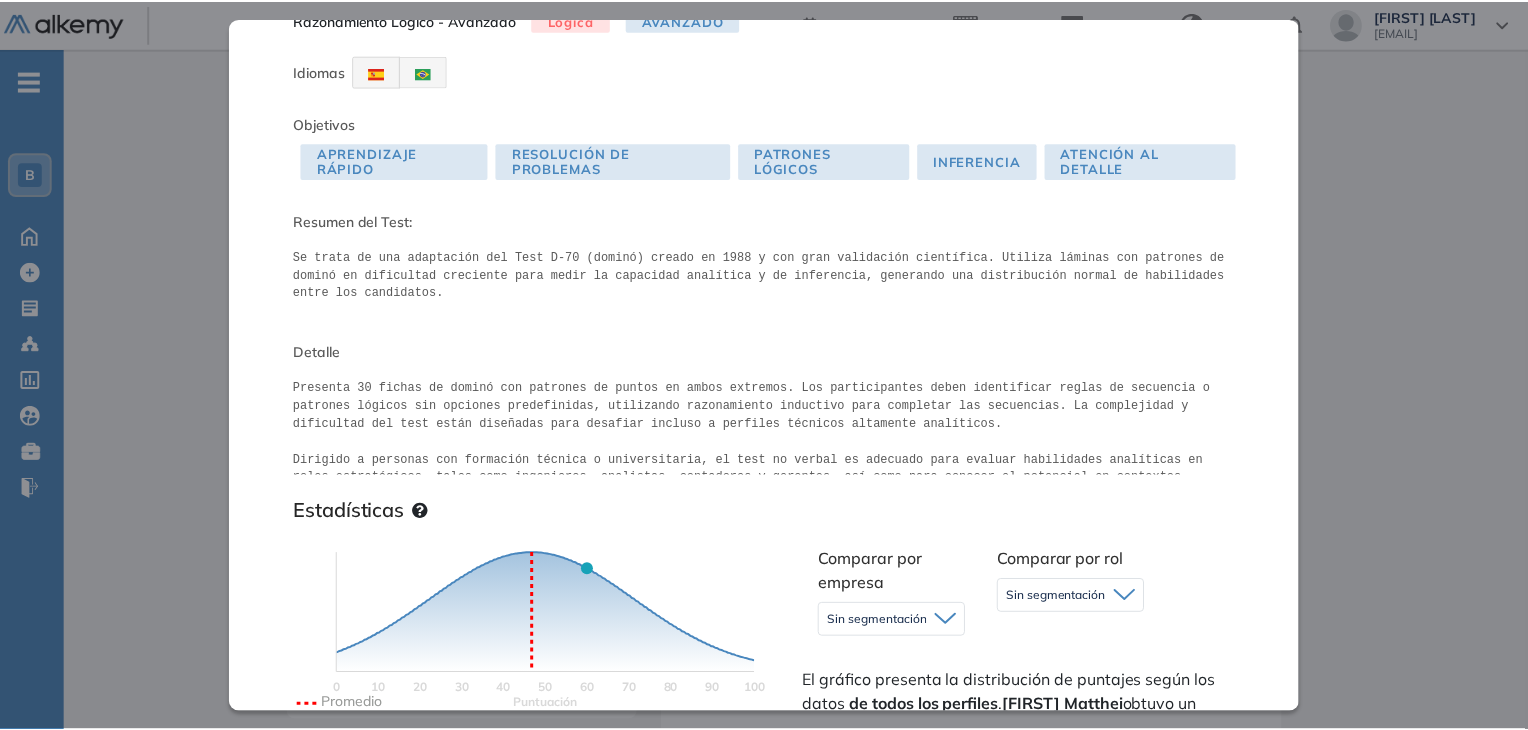scroll, scrollTop: 0, scrollLeft: 0, axis: both 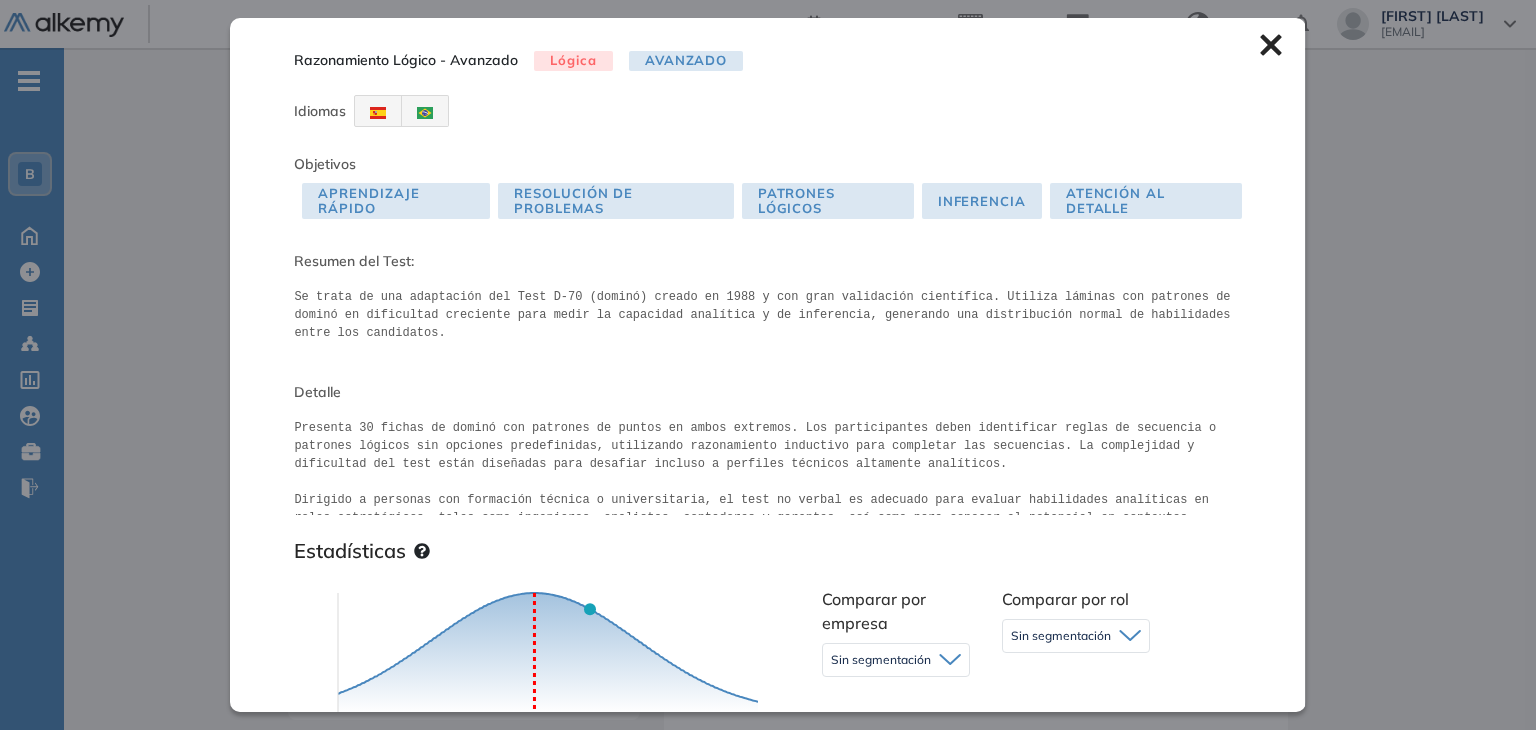 click 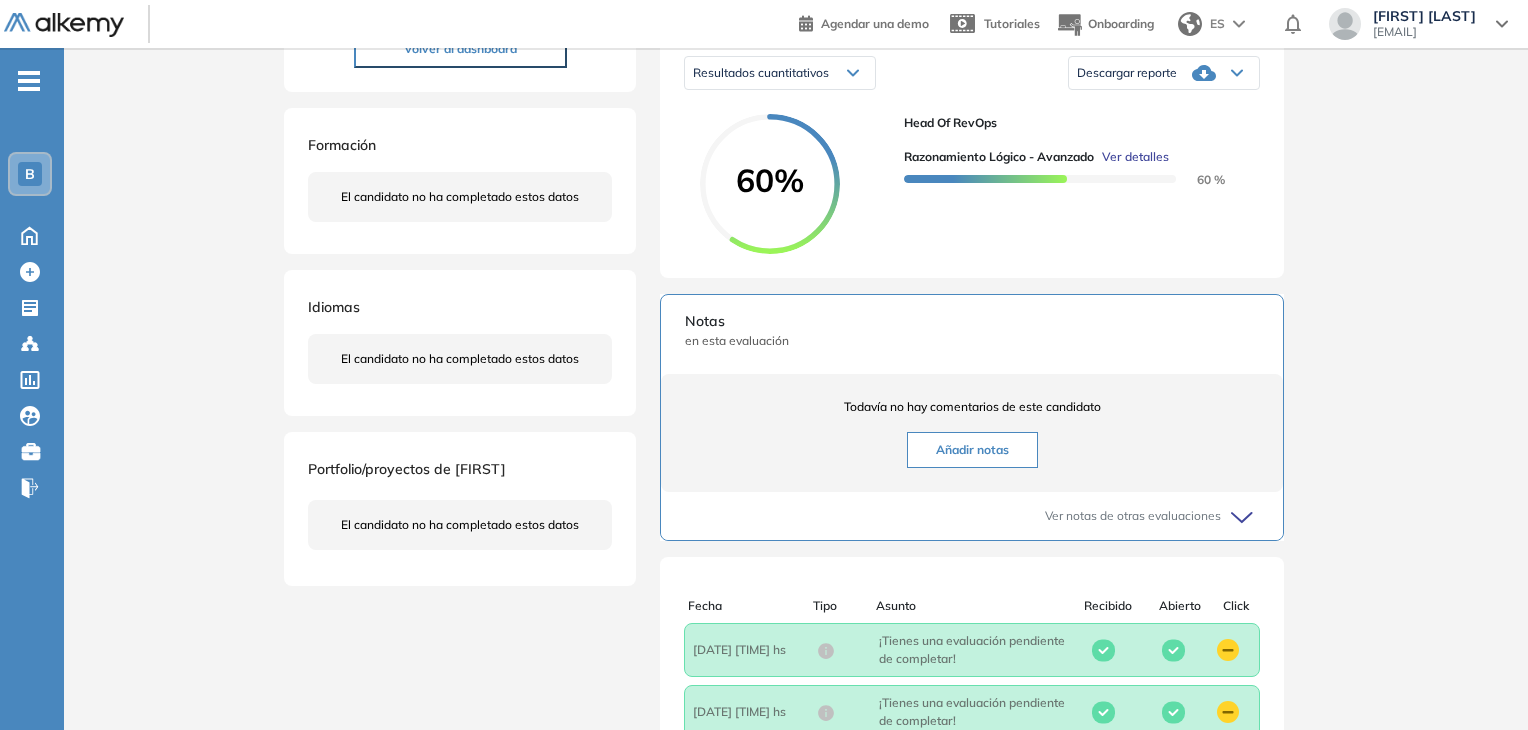 scroll, scrollTop: 636, scrollLeft: 0, axis: vertical 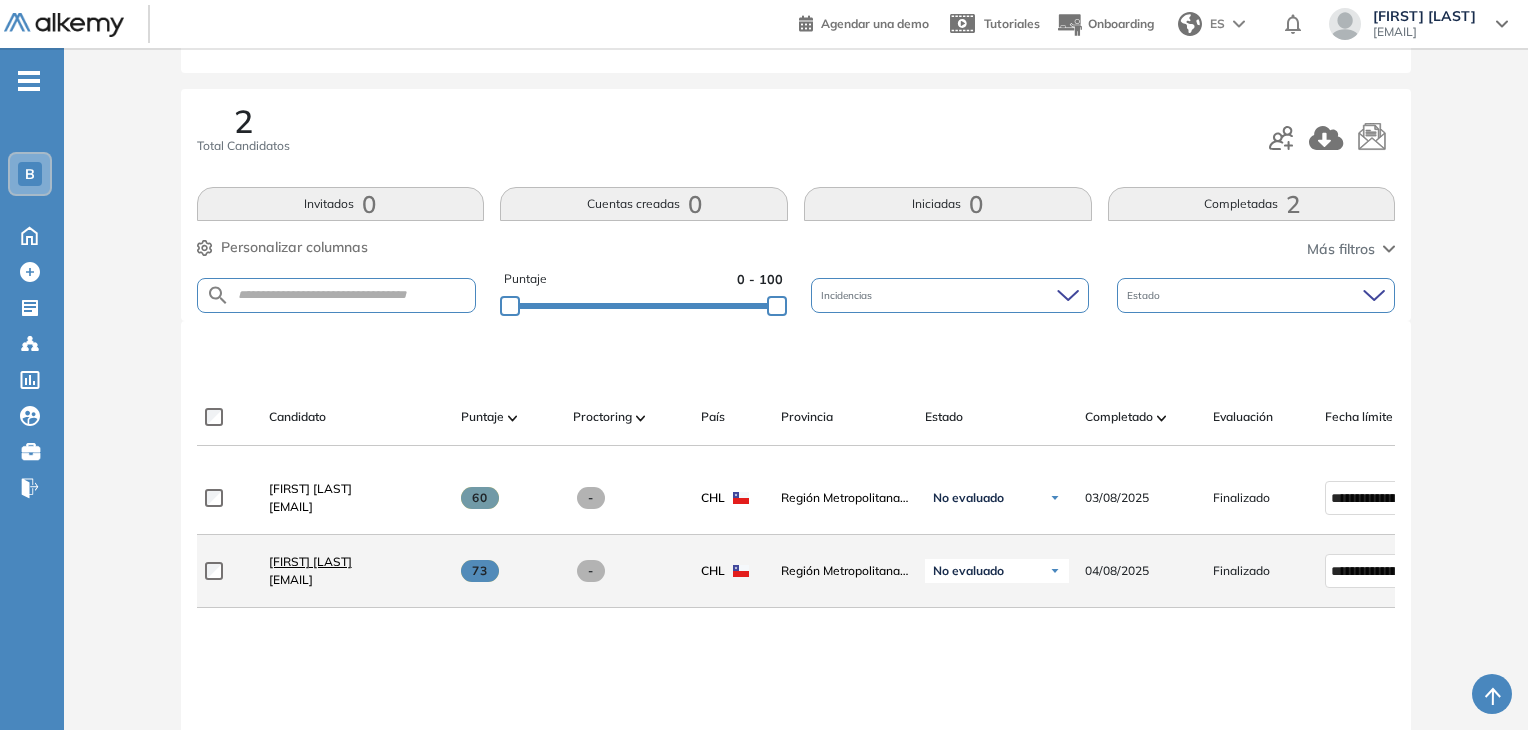 click on "[FIRST] [LAST]" at bounding box center (310, 561) 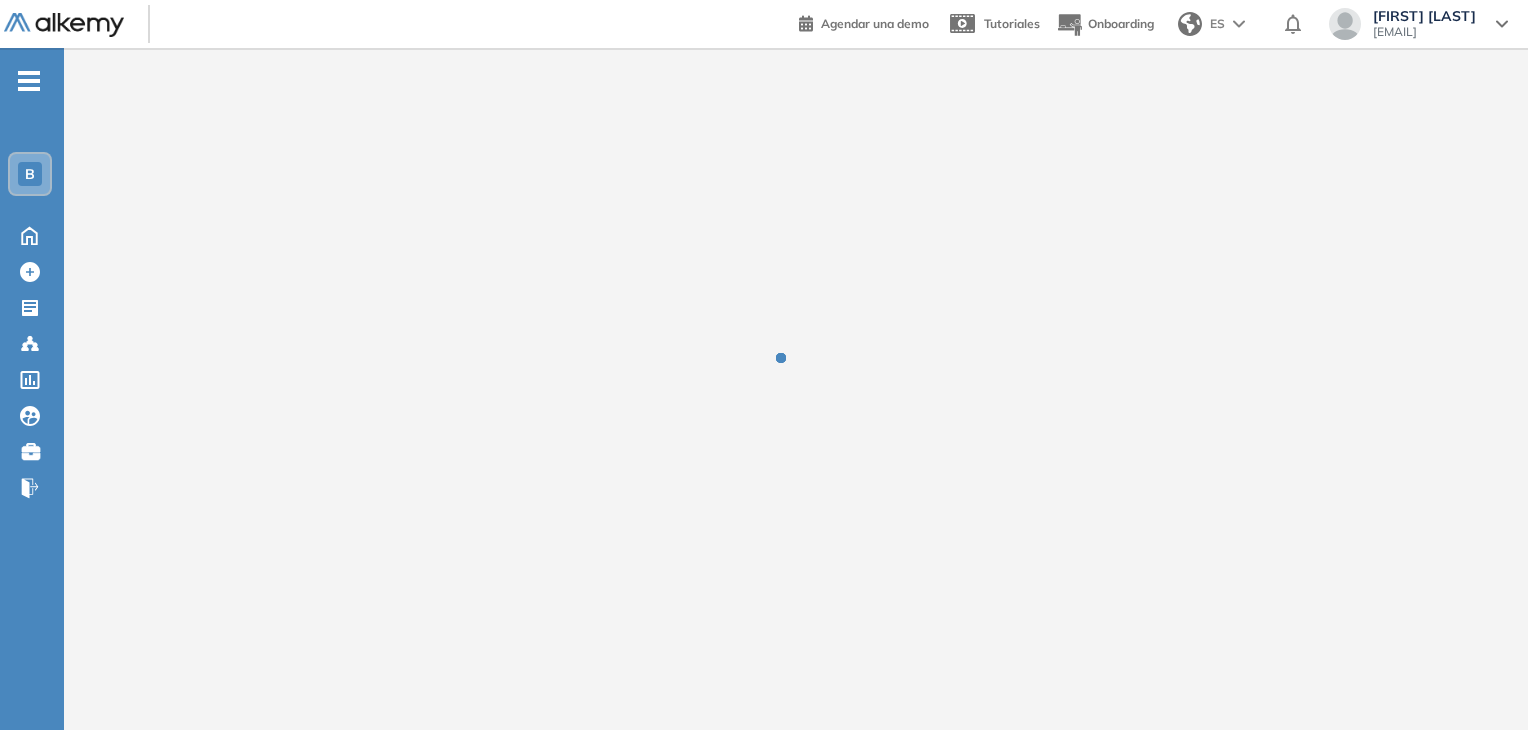 scroll, scrollTop: 0, scrollLeft: 0, axis: both 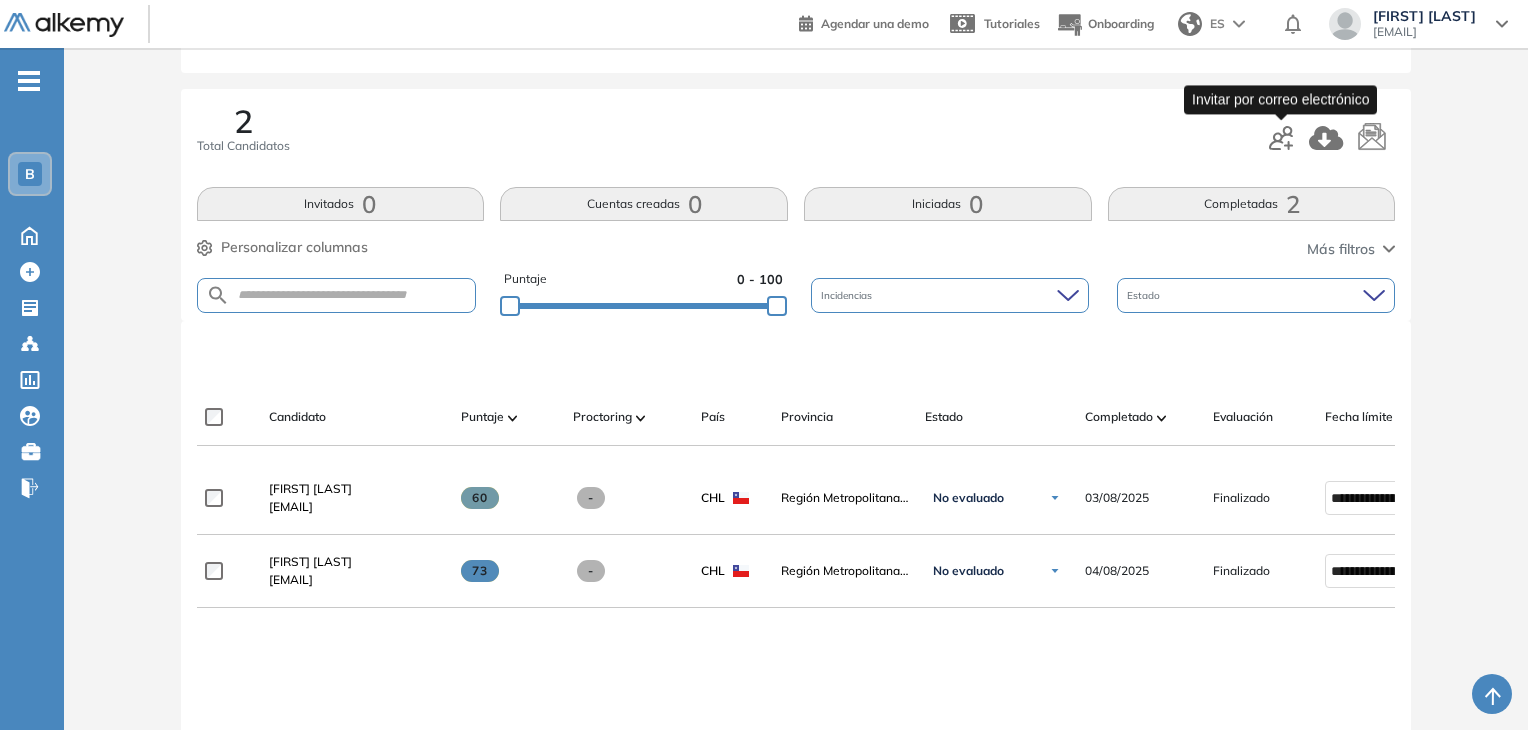 click 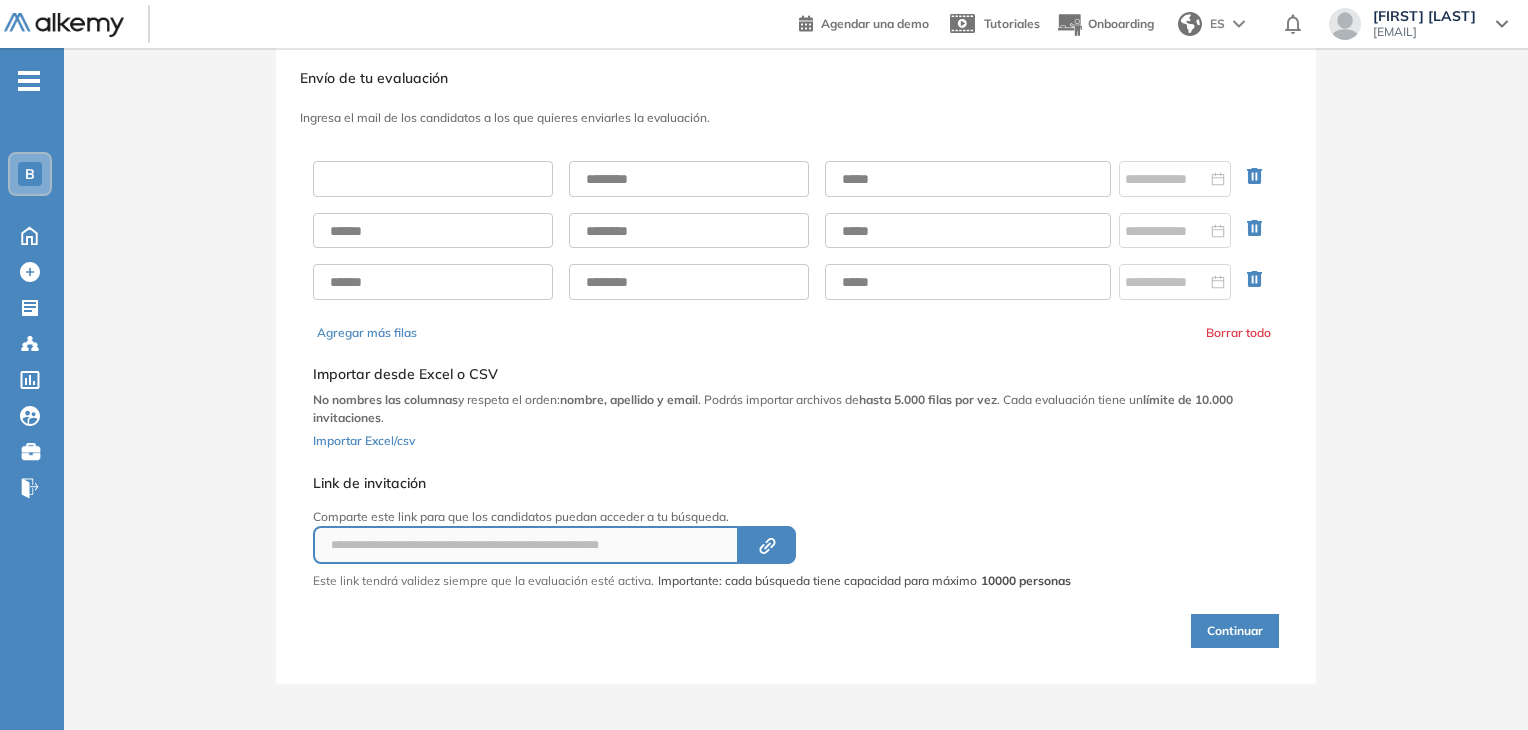 click at bounding box center [433, 179] 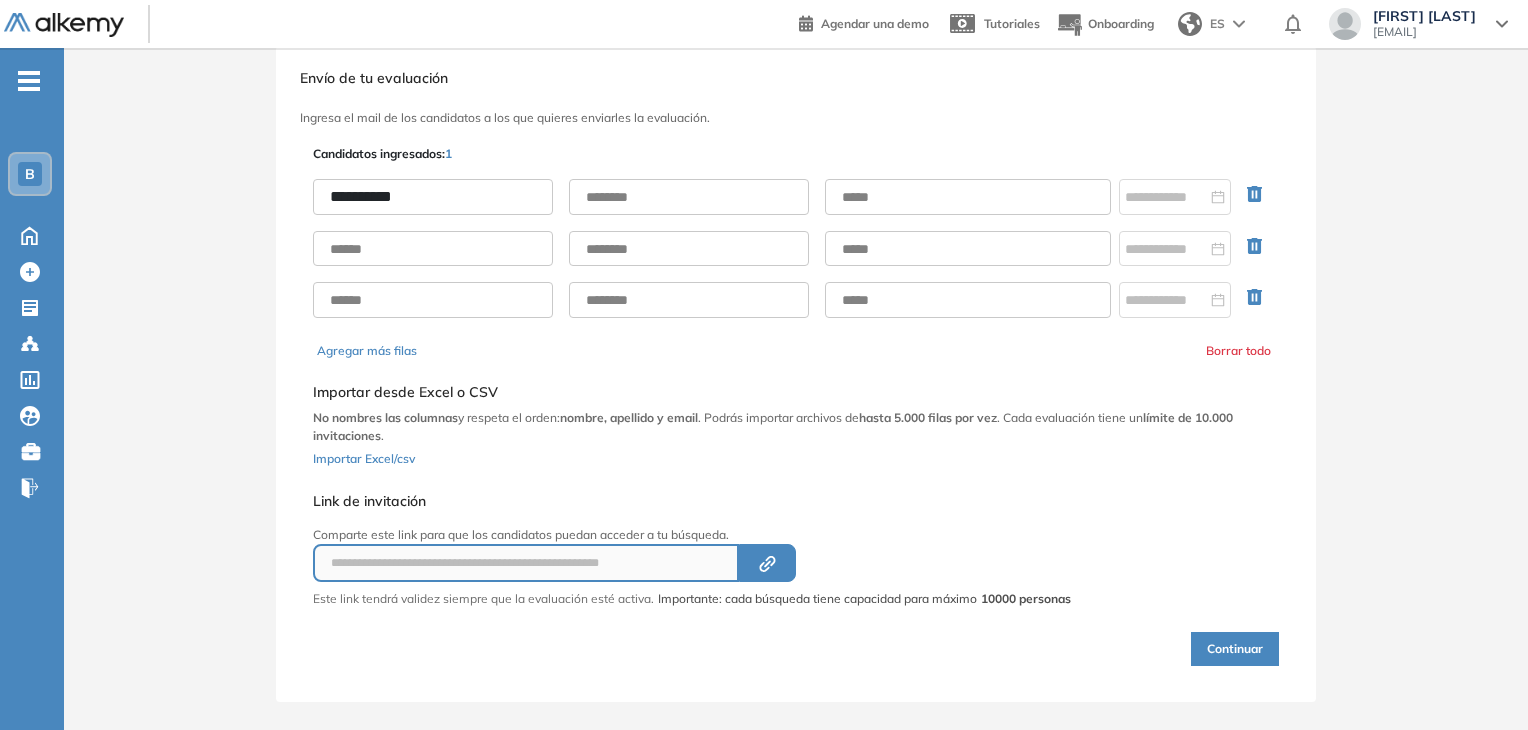 type on "*********" 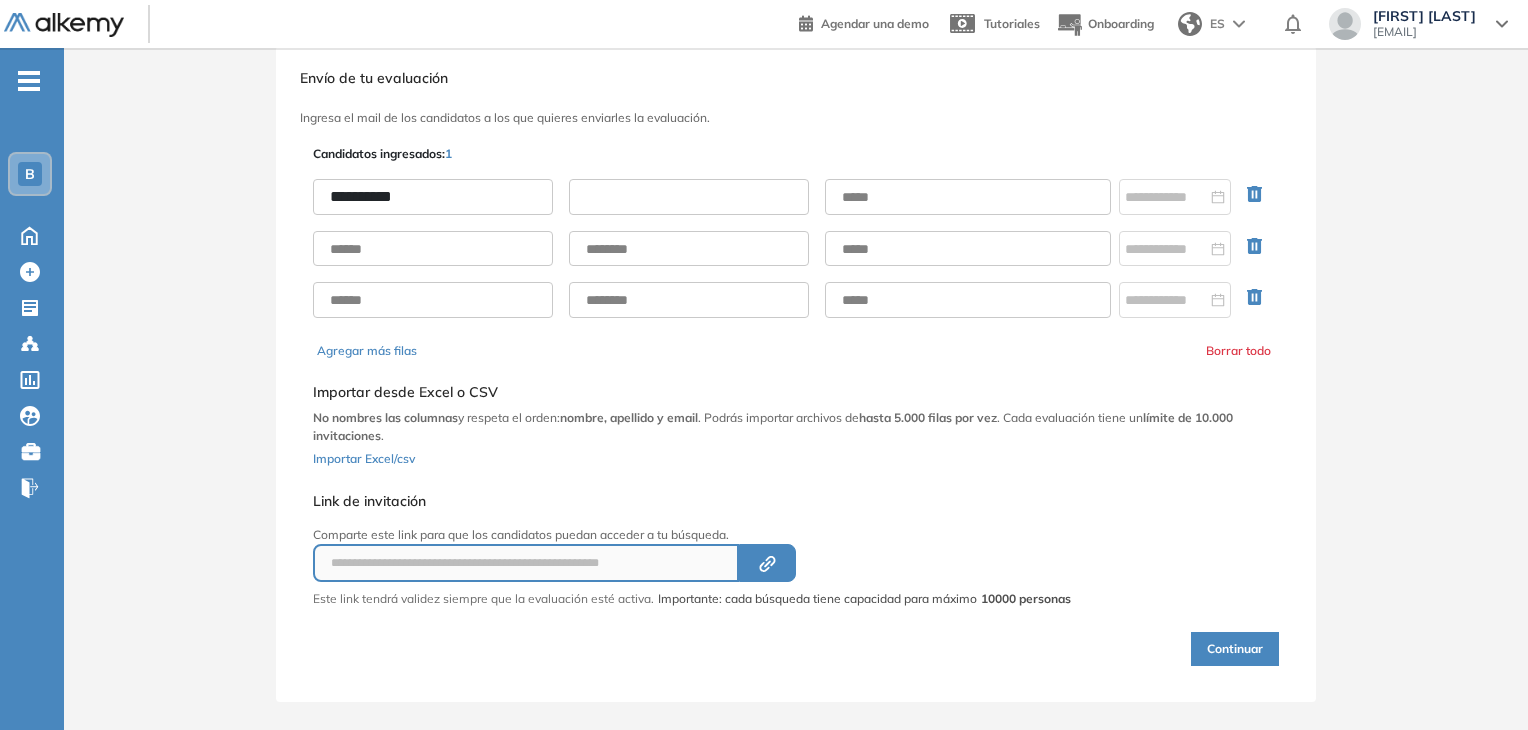 click at bounding box center (689, 197) 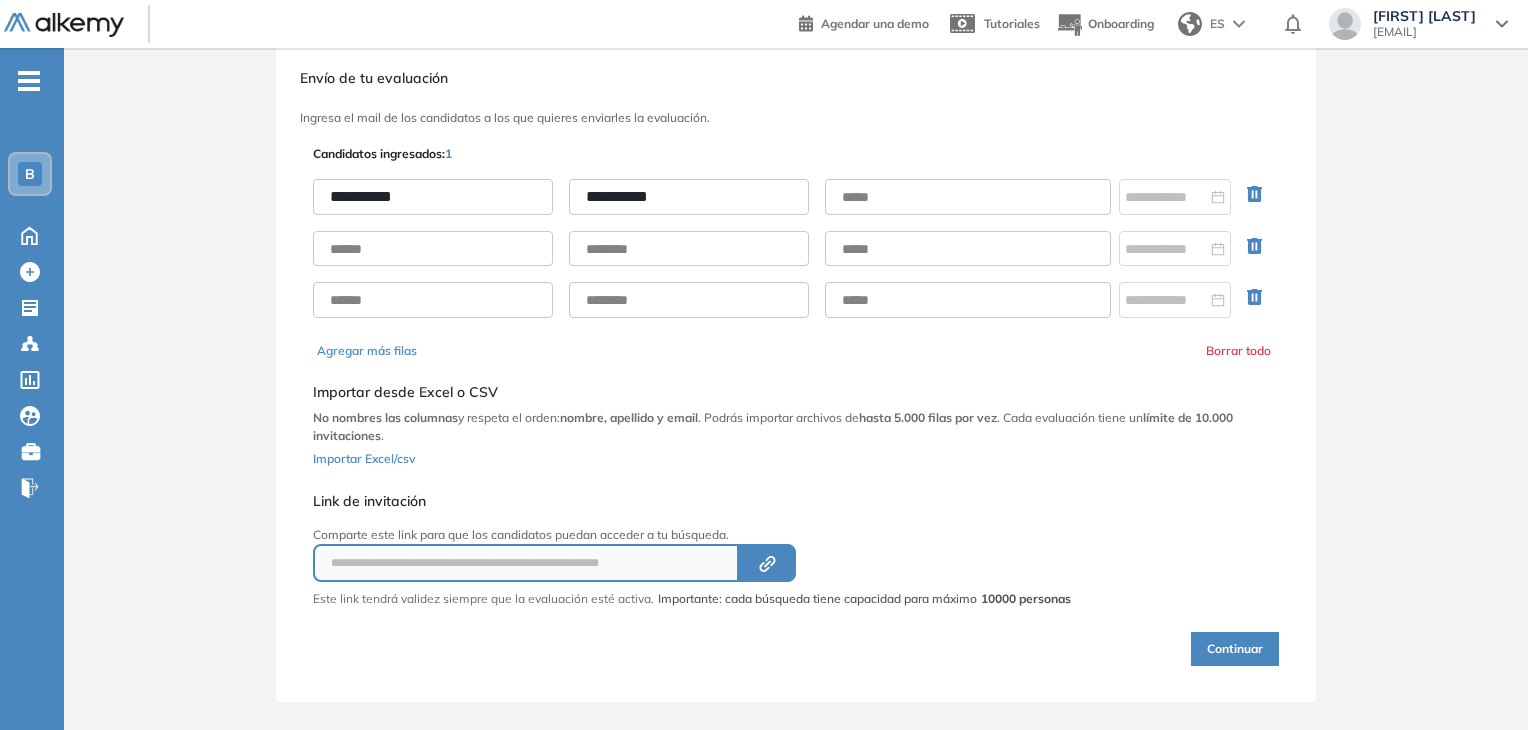 type on "**********" 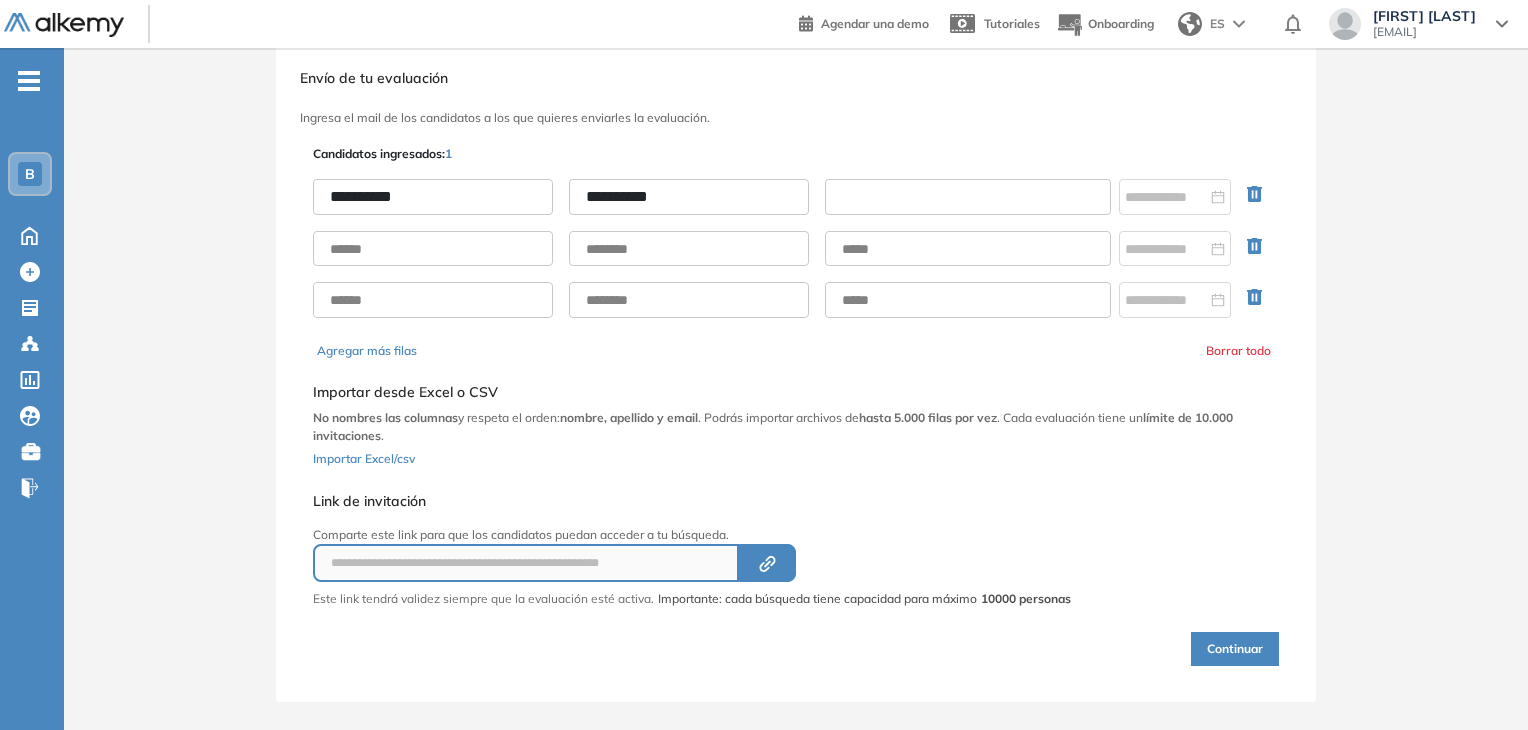 click at bounding box center (968, 197) 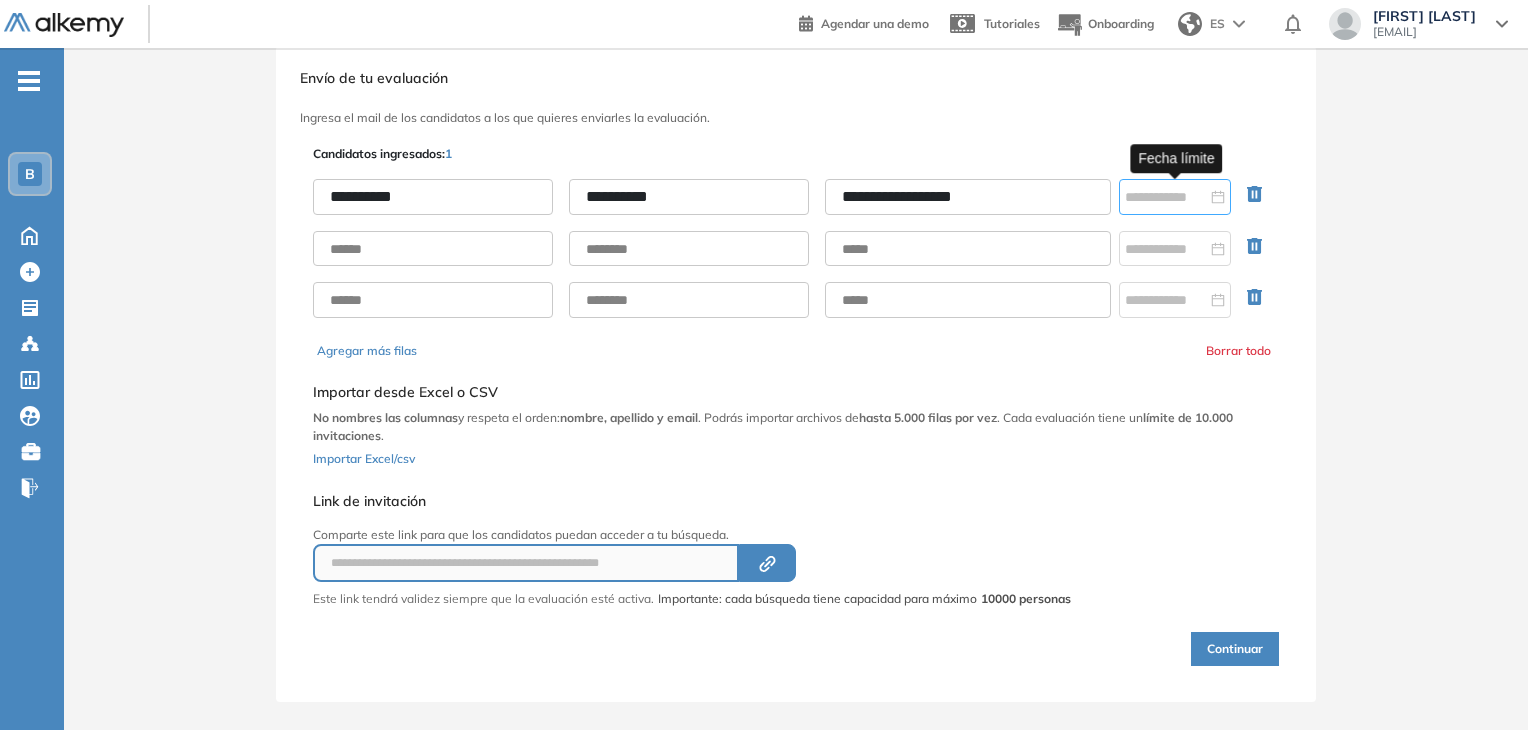 type on "**********" 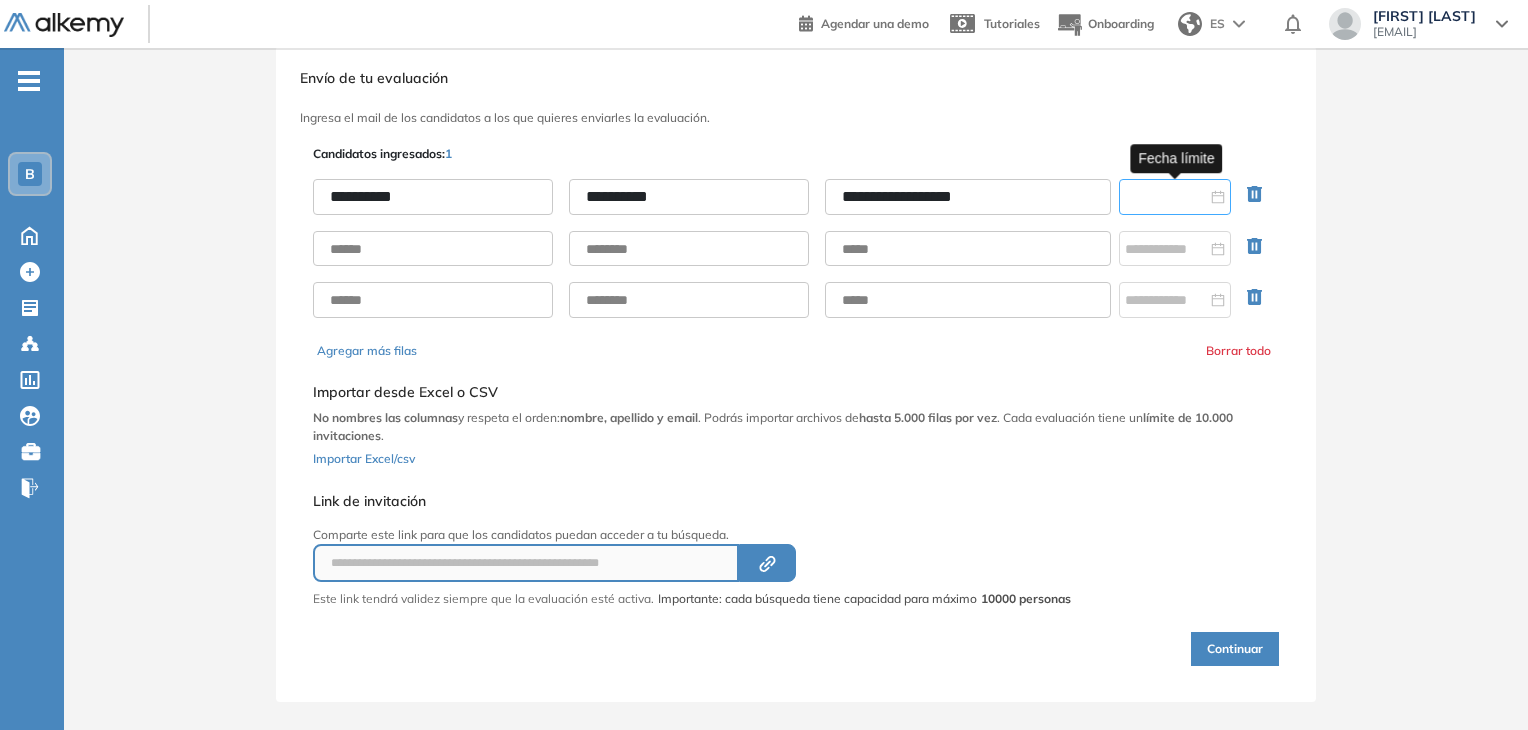 click at bounding box center (1166, 197) 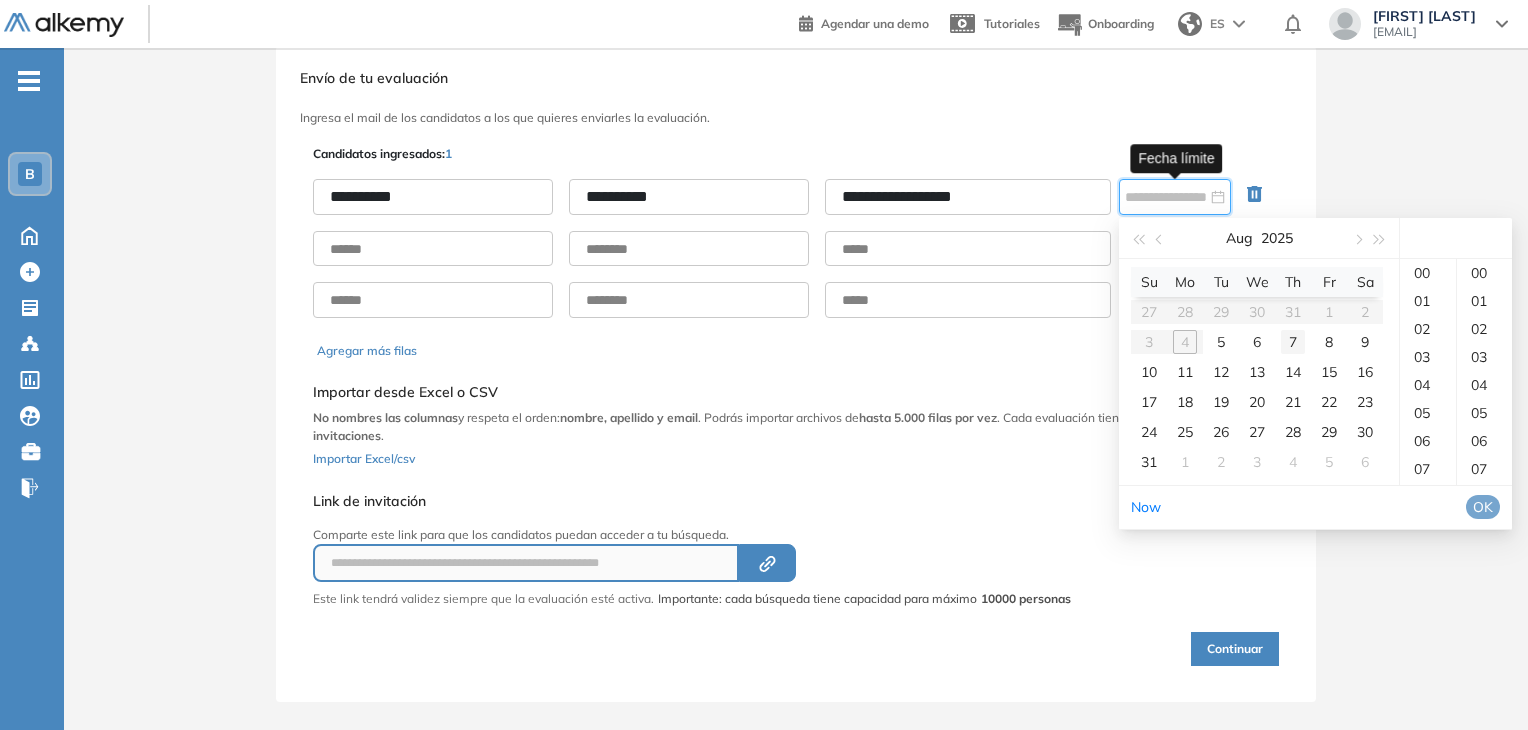 click on "7" at bounding box center [1293, 342] 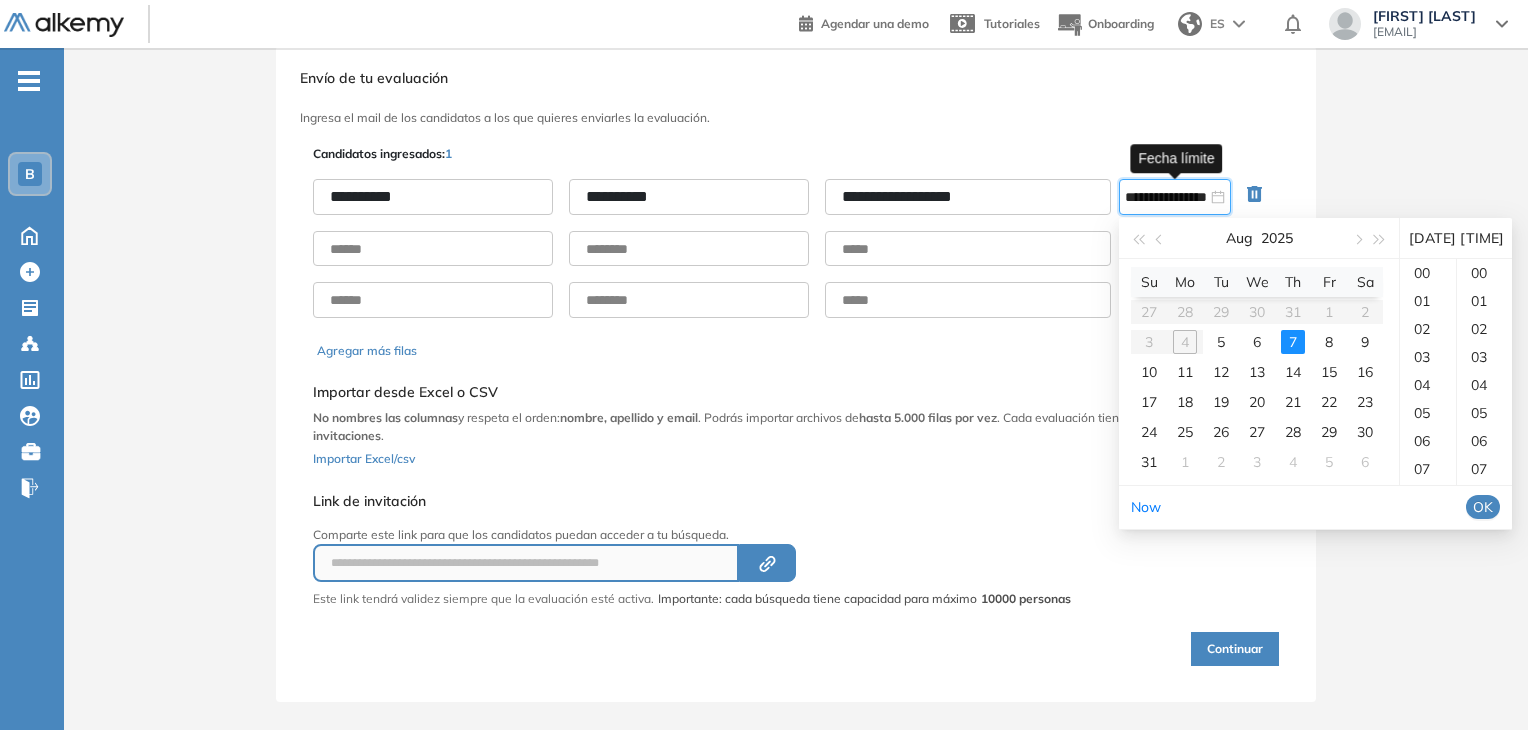 scroll, scrollTop: 448, scrollLeft: 0, axis: vertical 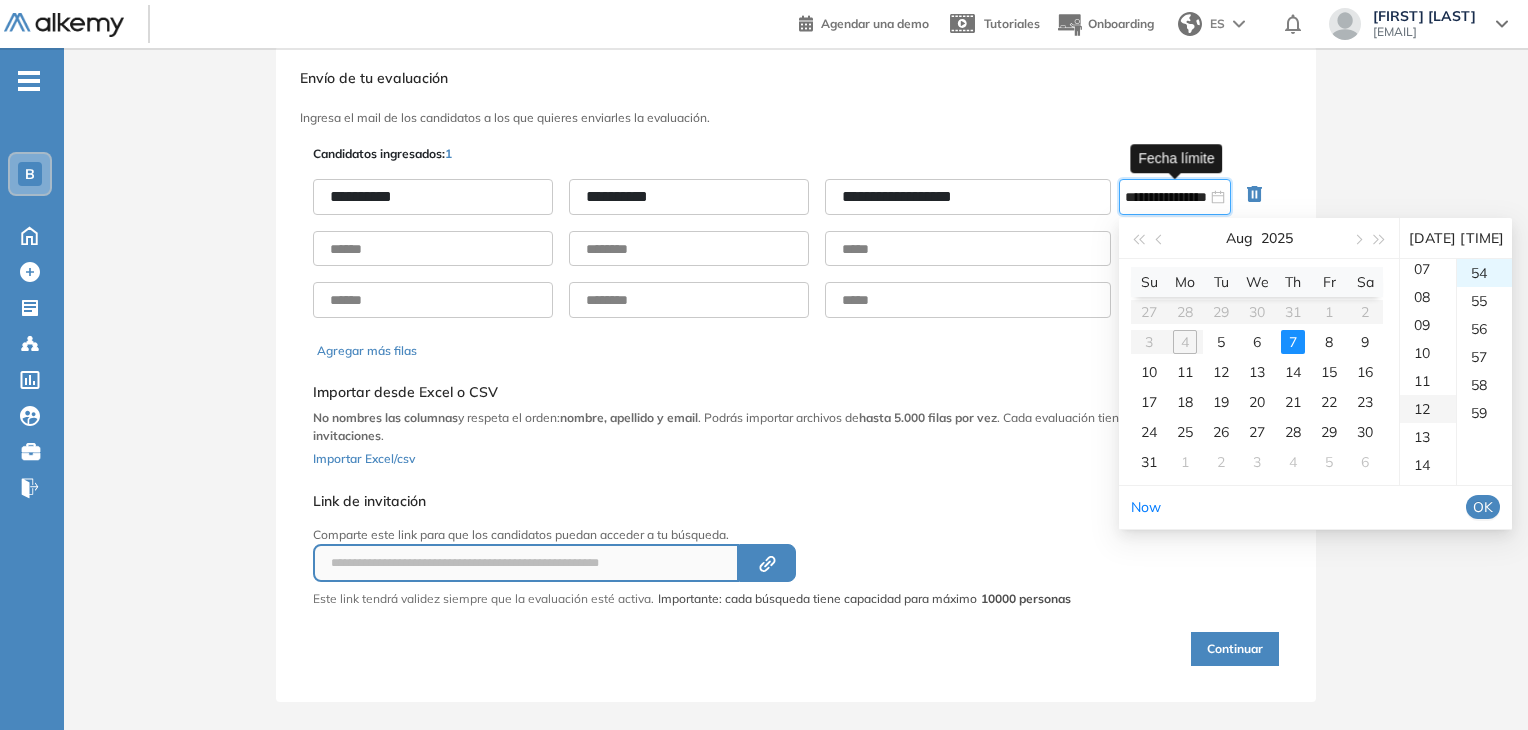 click on "12" at bounding box center [1428, 409] 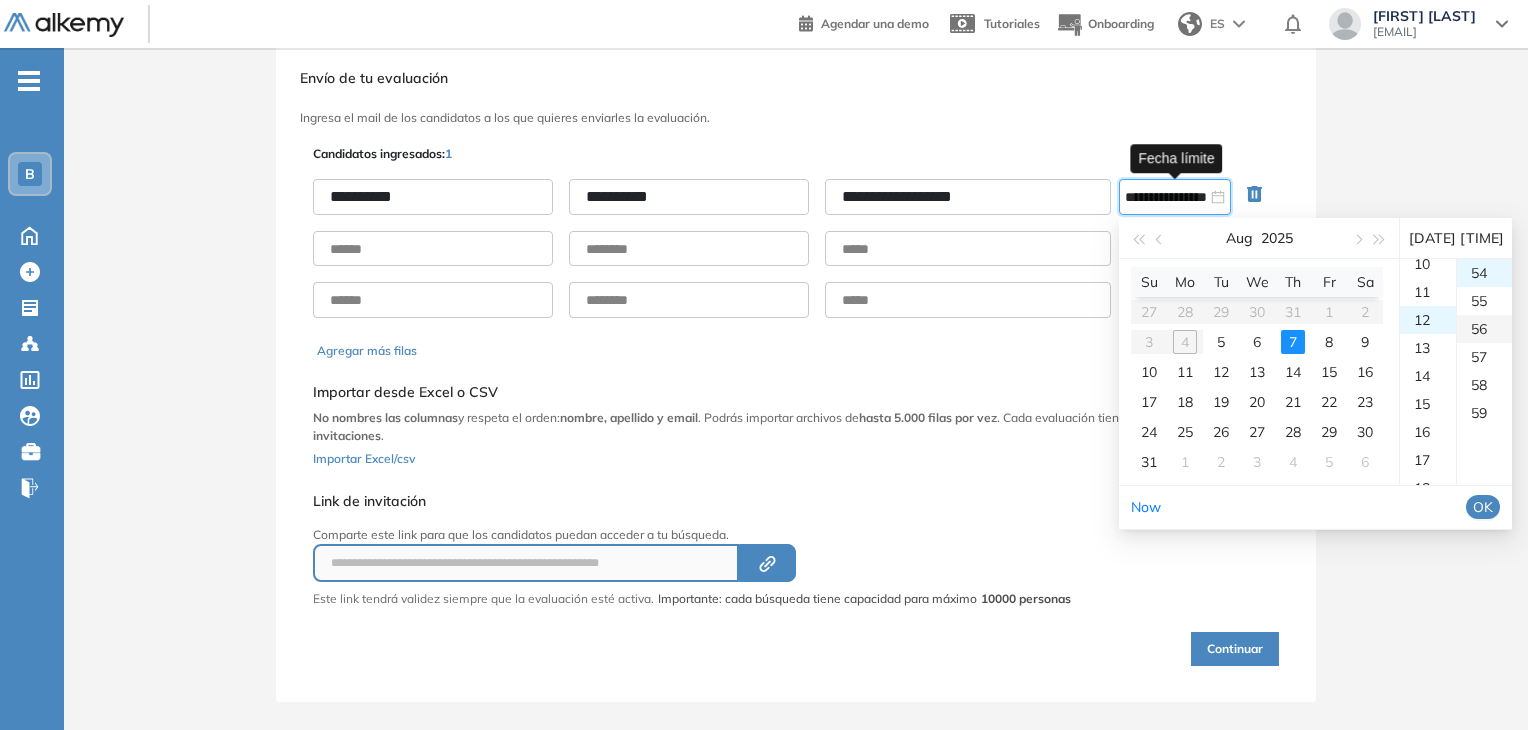 scroll, scrollTop: 336, scrollLeft: 0, axis: vertical 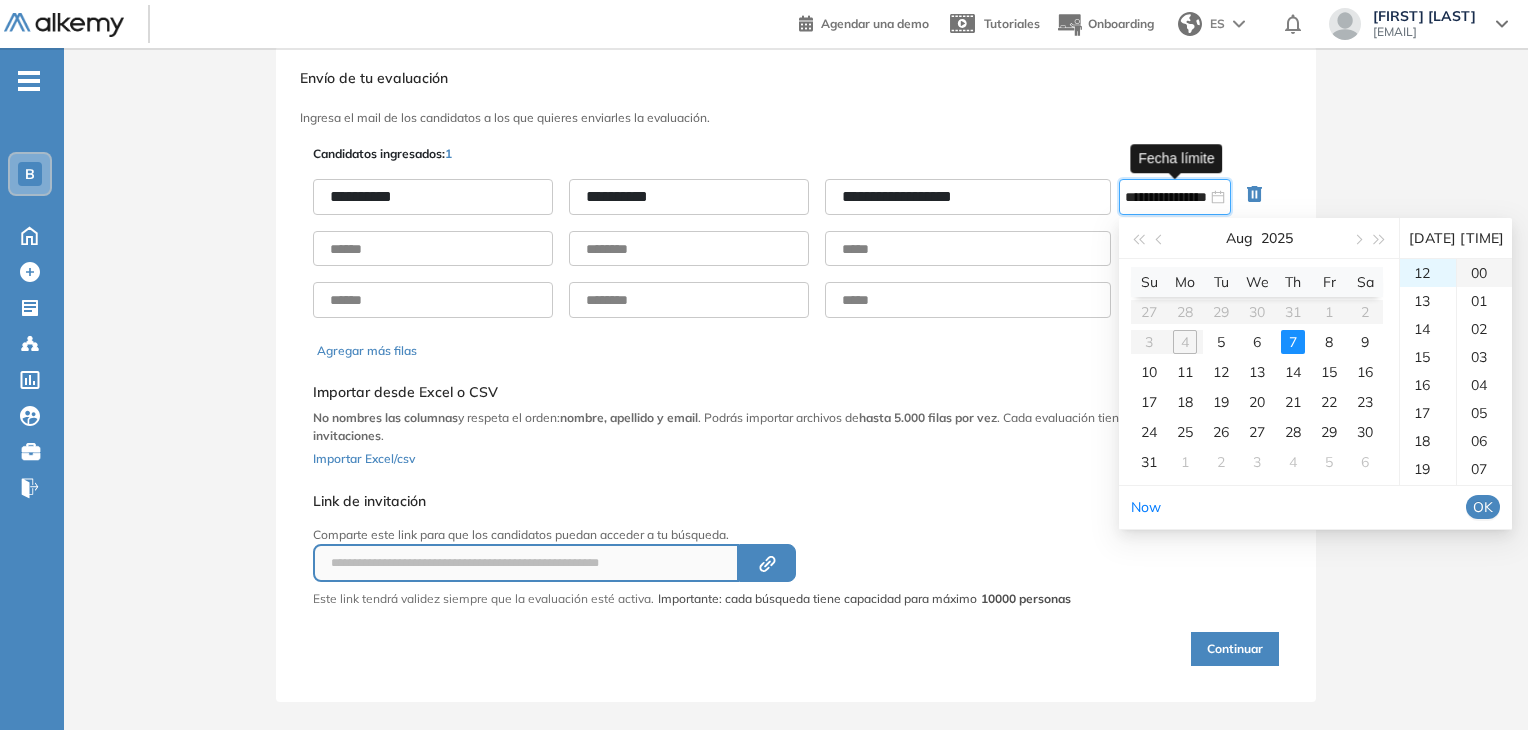 click on "00" at bounding box center (1484, 273) 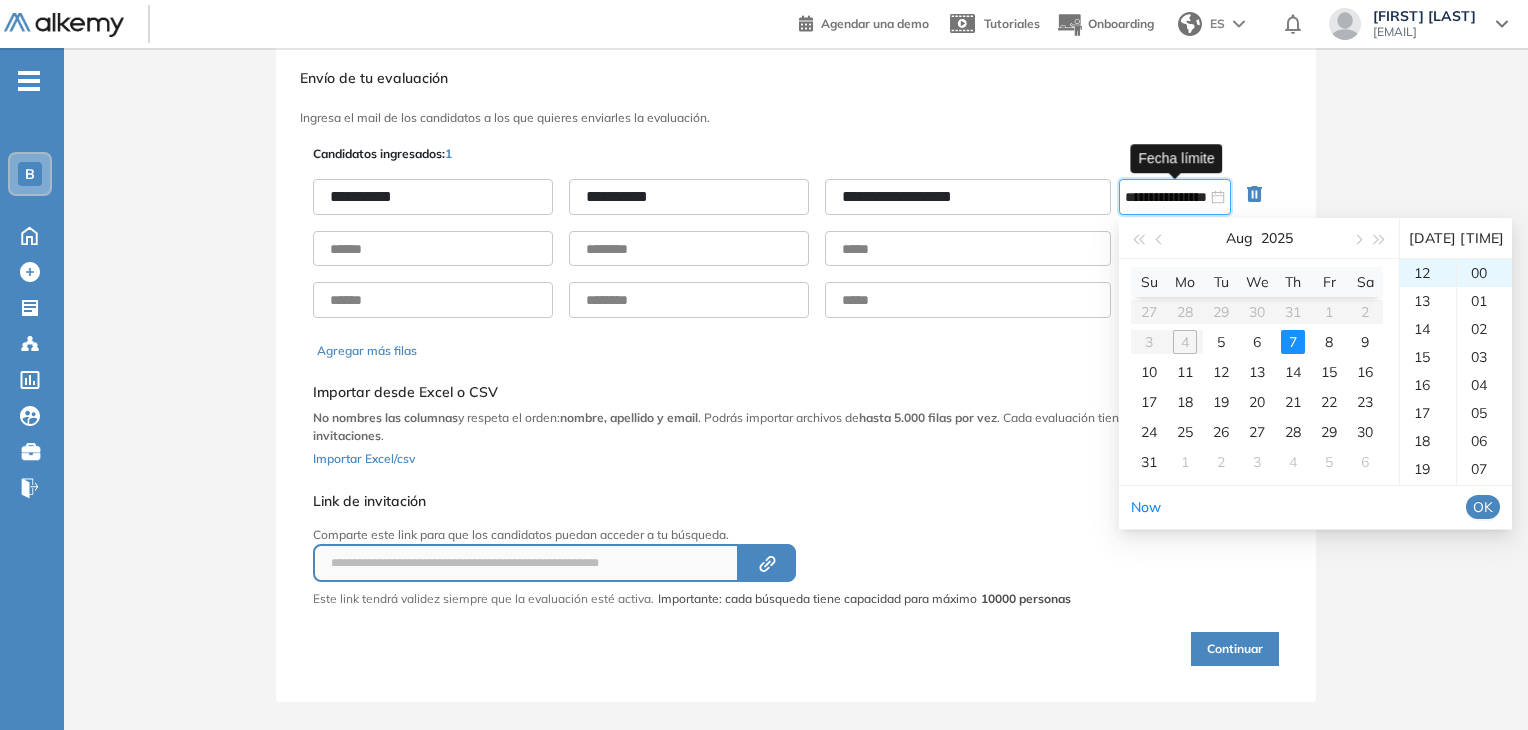 click on "OK" at bounding box center (1483, 507) 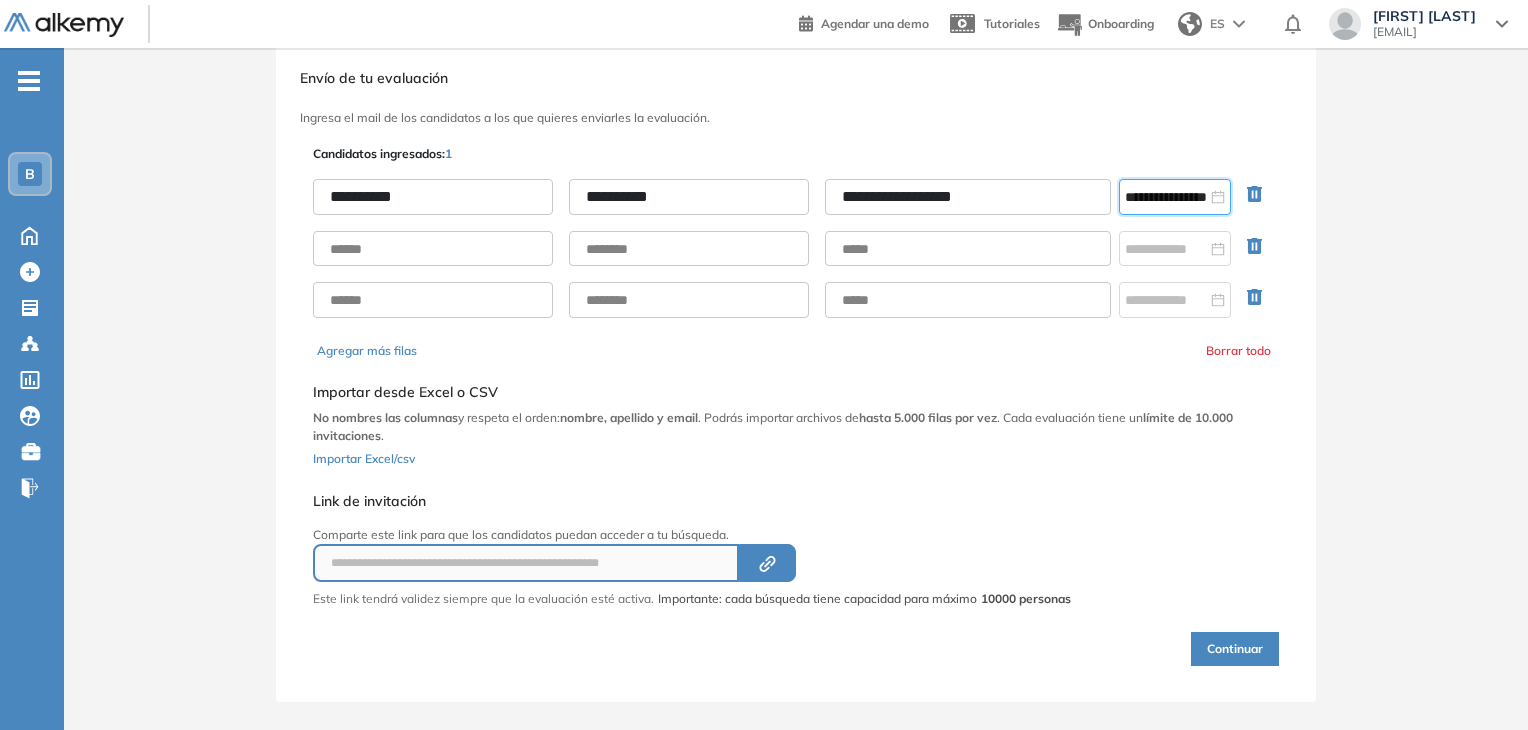 click on "Continuar" at bounding box center (1235, 649) 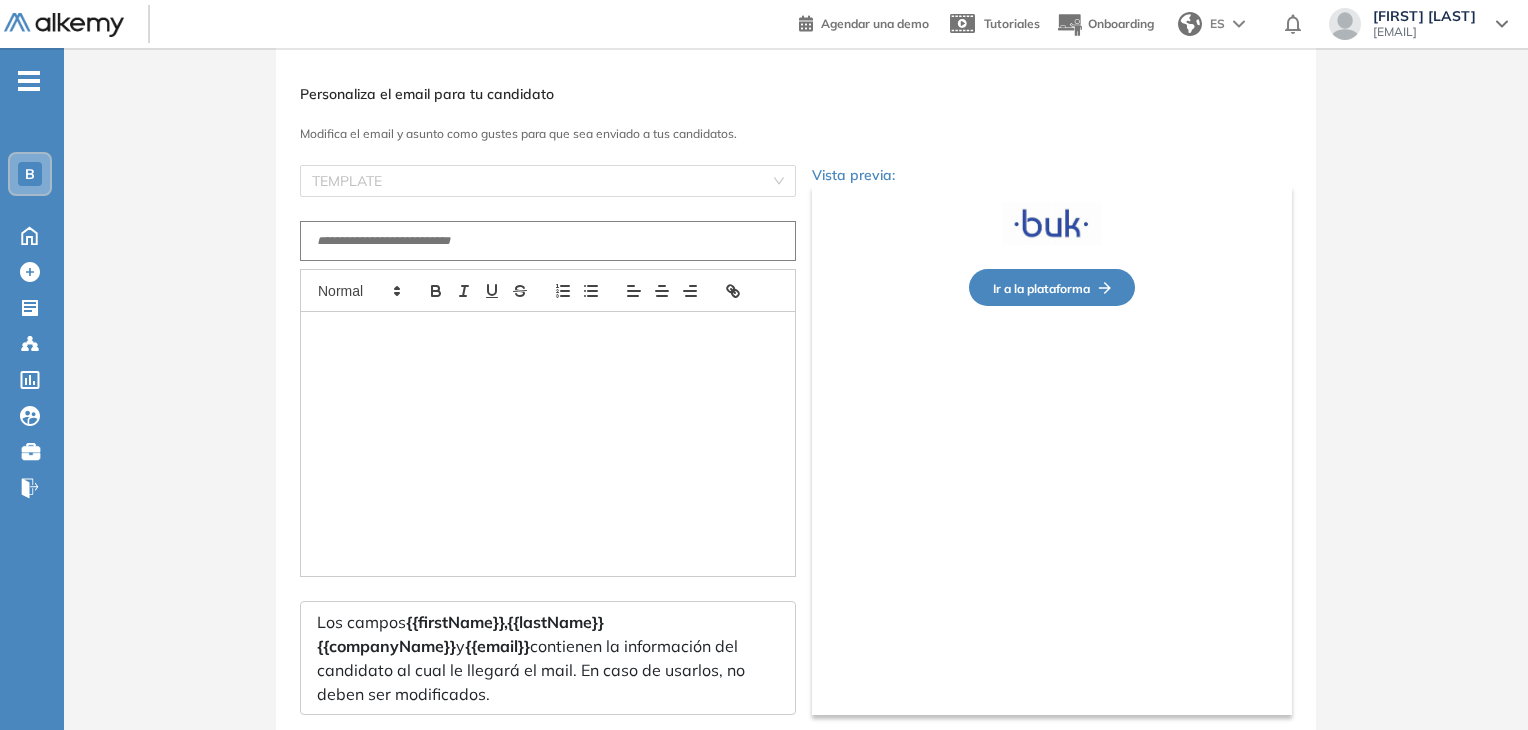 type on "**********" 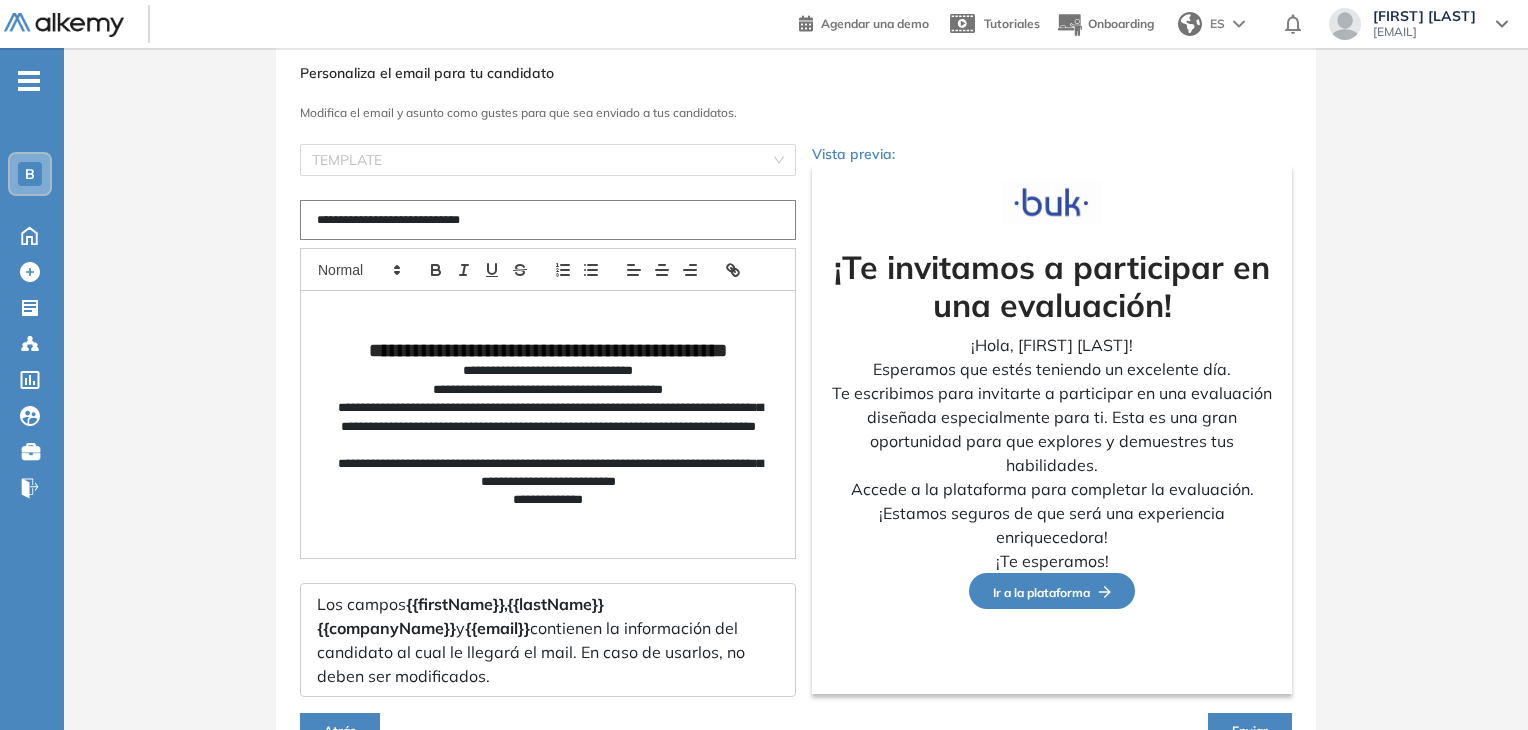 scroll, scrollTop: 172, scrollLeft: 0, axis: vertical 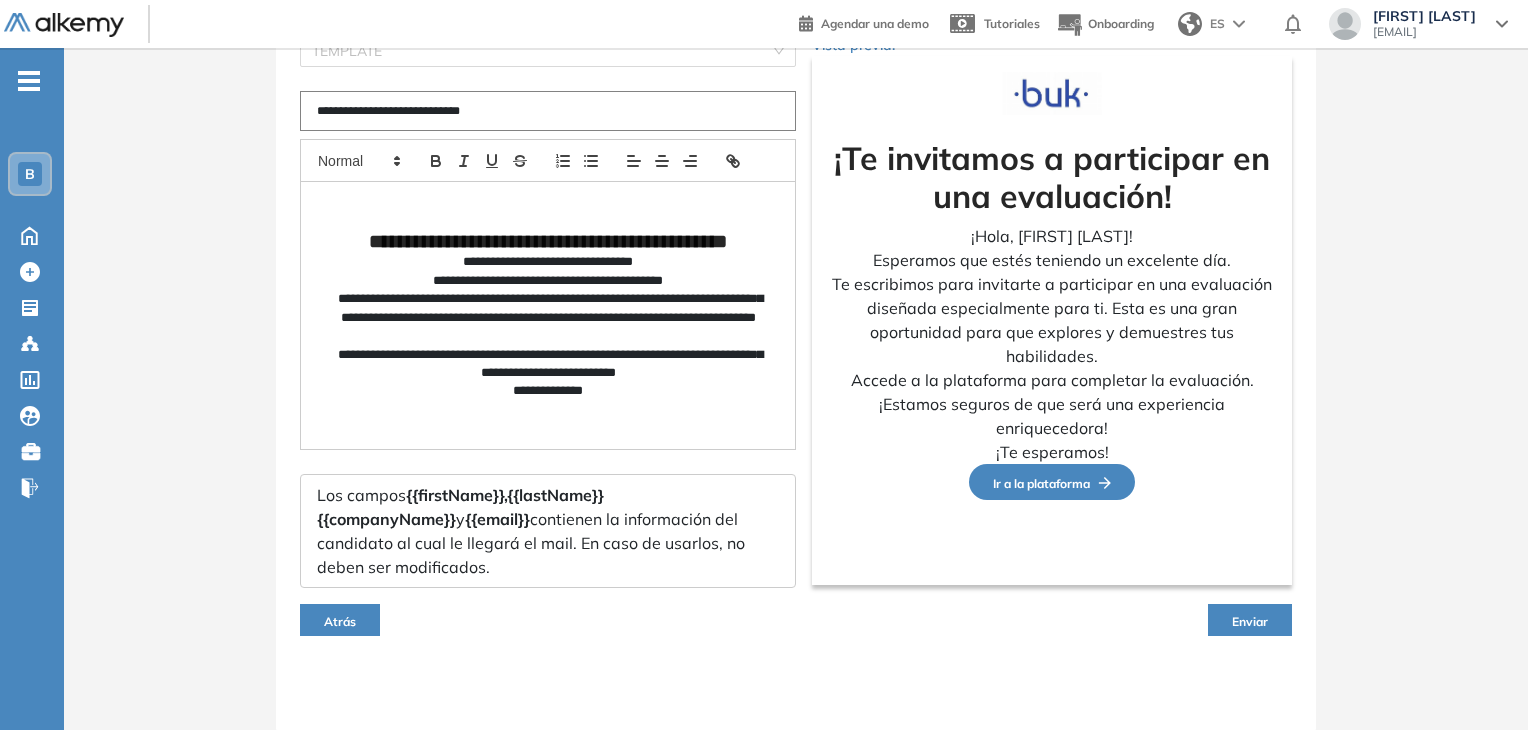 click on "Enviar" at bounding box center (1250, 621) 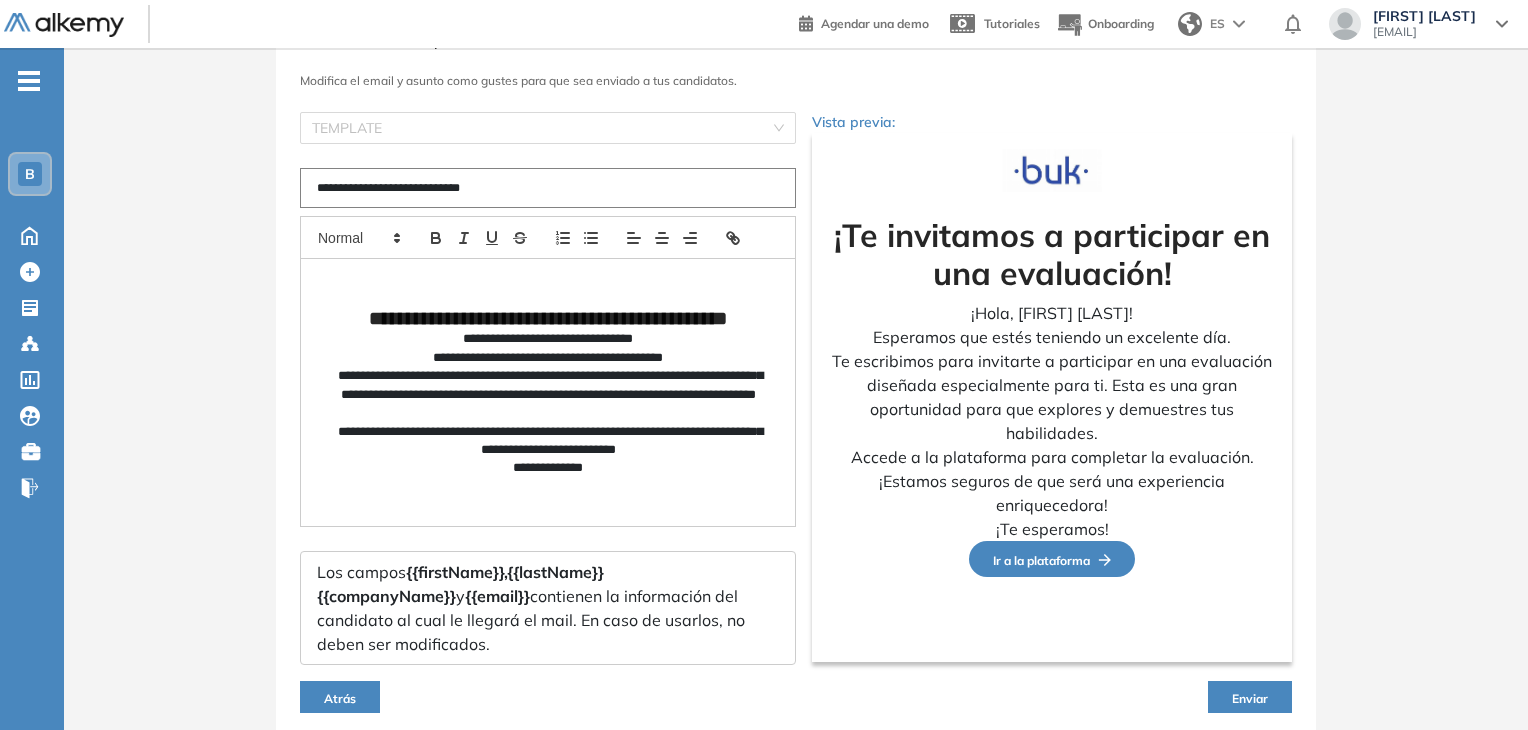 scroll, scrollTop: 172, scrollLeft: 0, axis: vertical 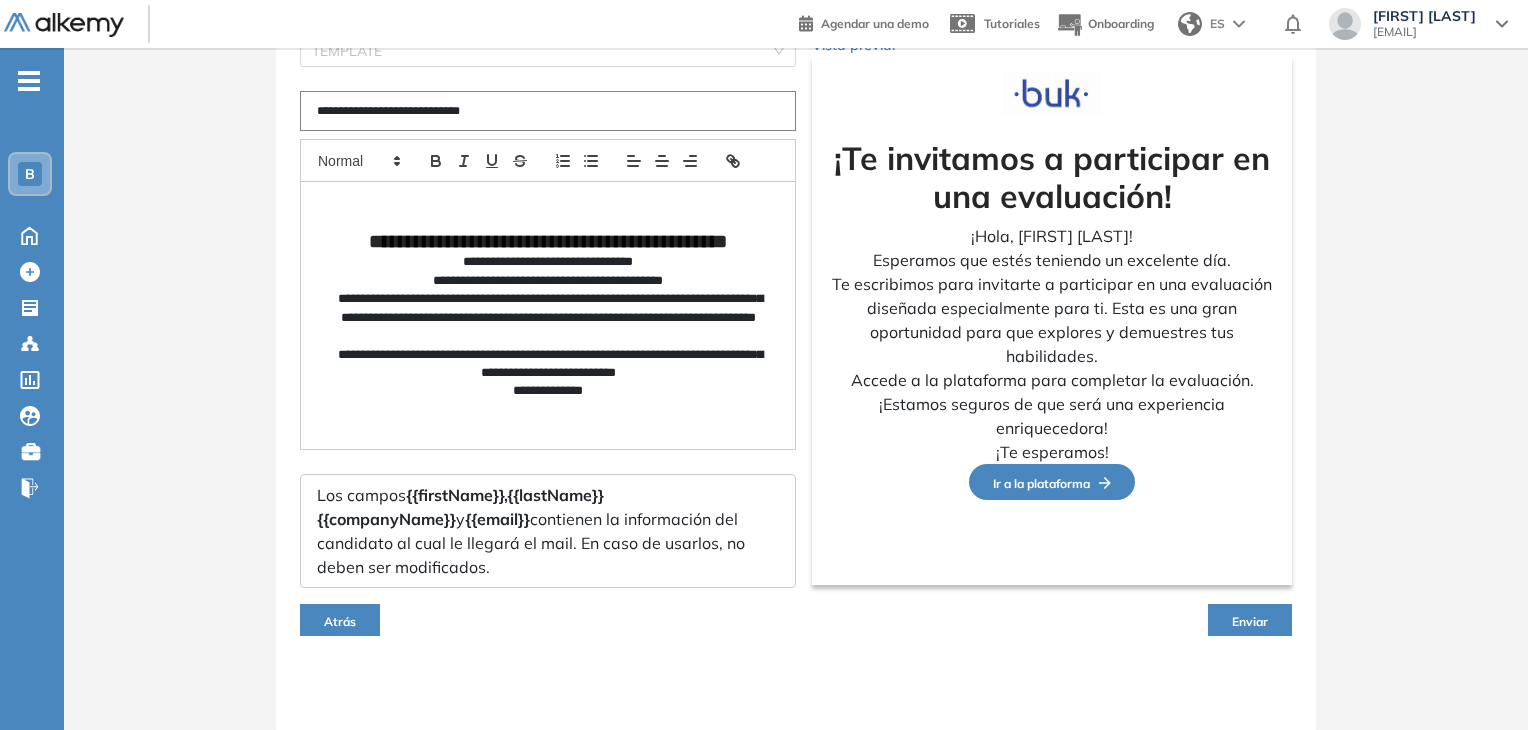 click on "Enviar" at bounding box center [1250, 621] 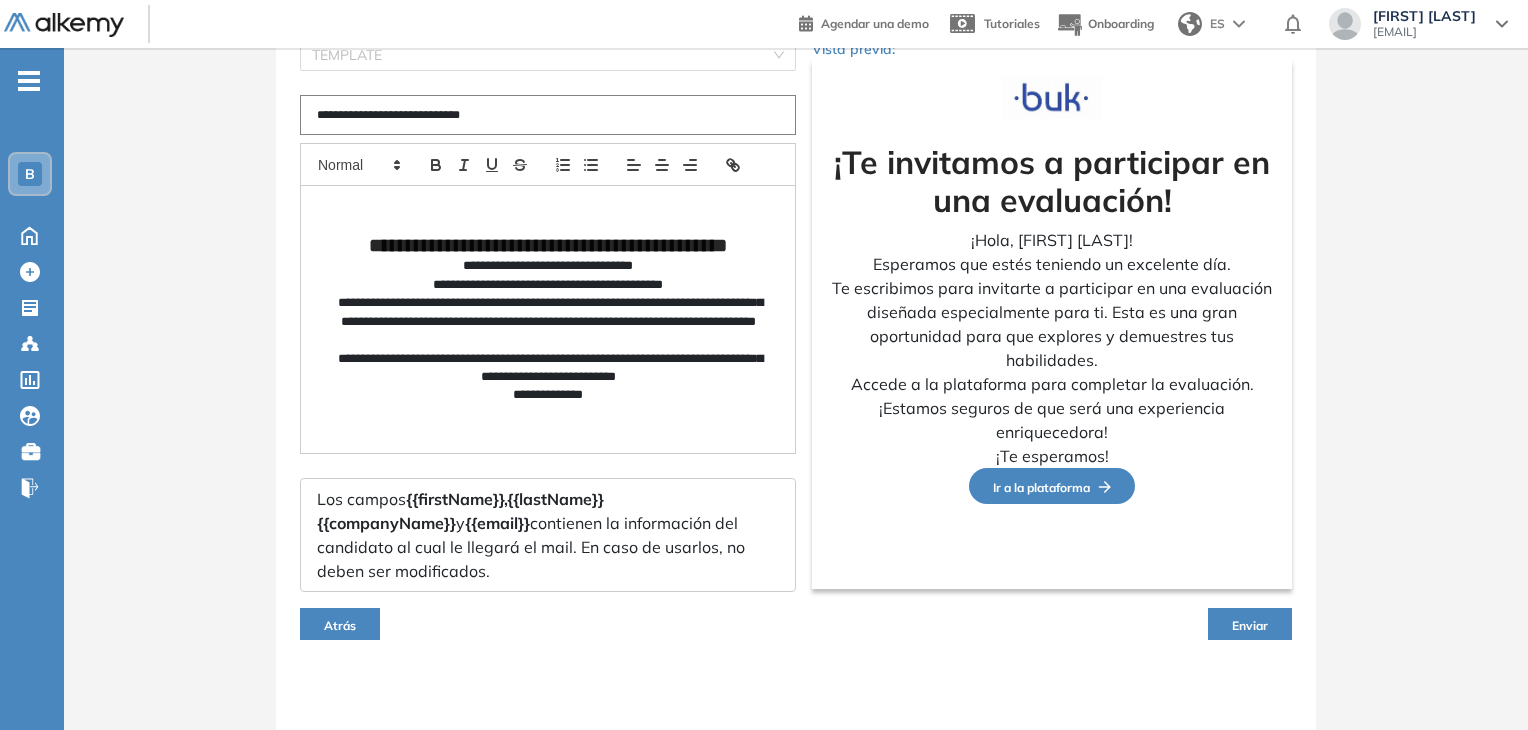 scroll, scrollTop: 172, scrollLeft: 0, axis: vertical 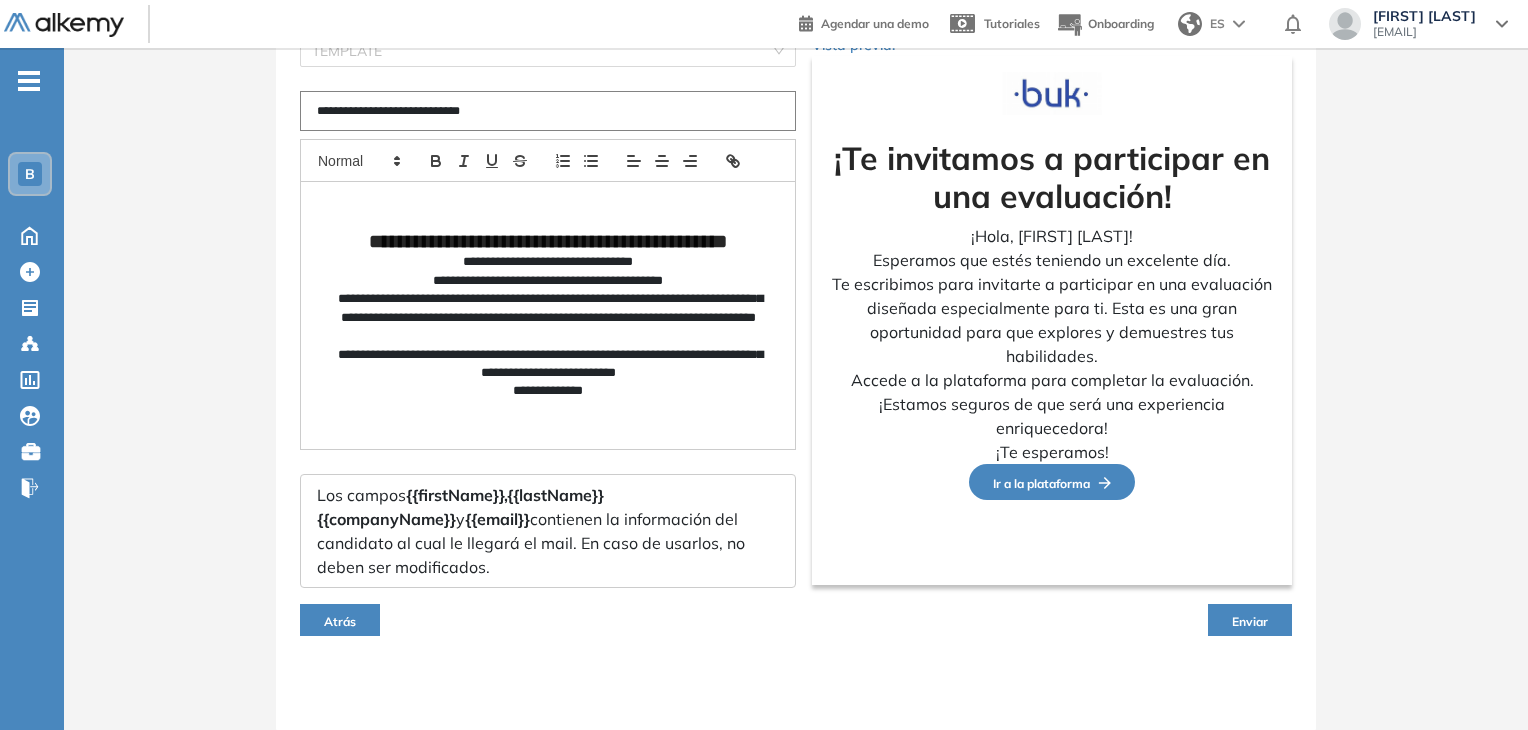 click on "Enviar" at bounding box center (1250, 621) 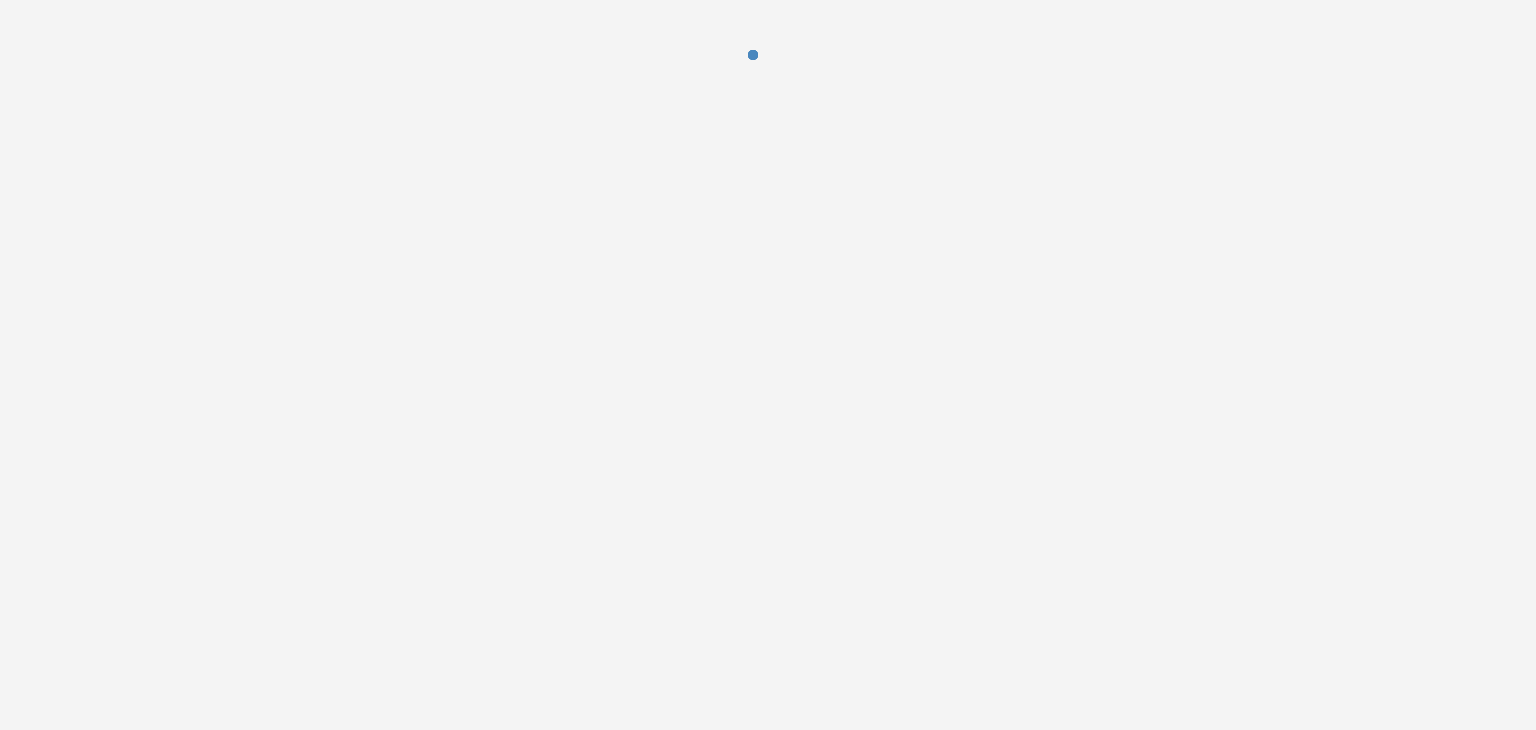 scroll, scrollTop: 0, scrollLeft: 0, axis: both 